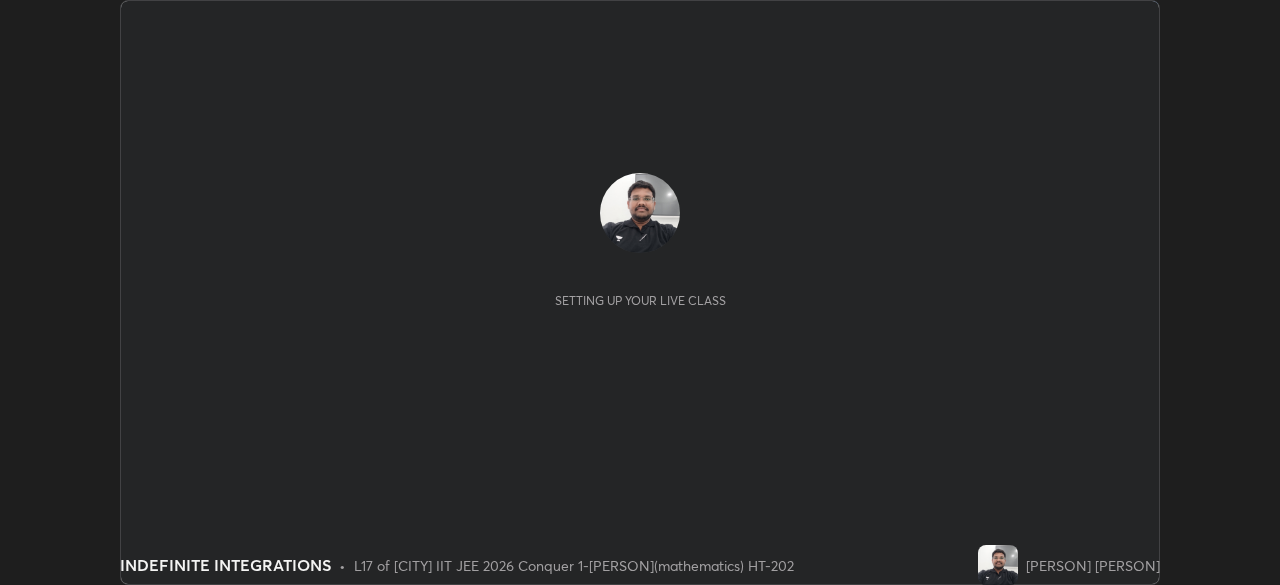 scroll, scrollTop: 0, scrollLeft: 0, axis: both 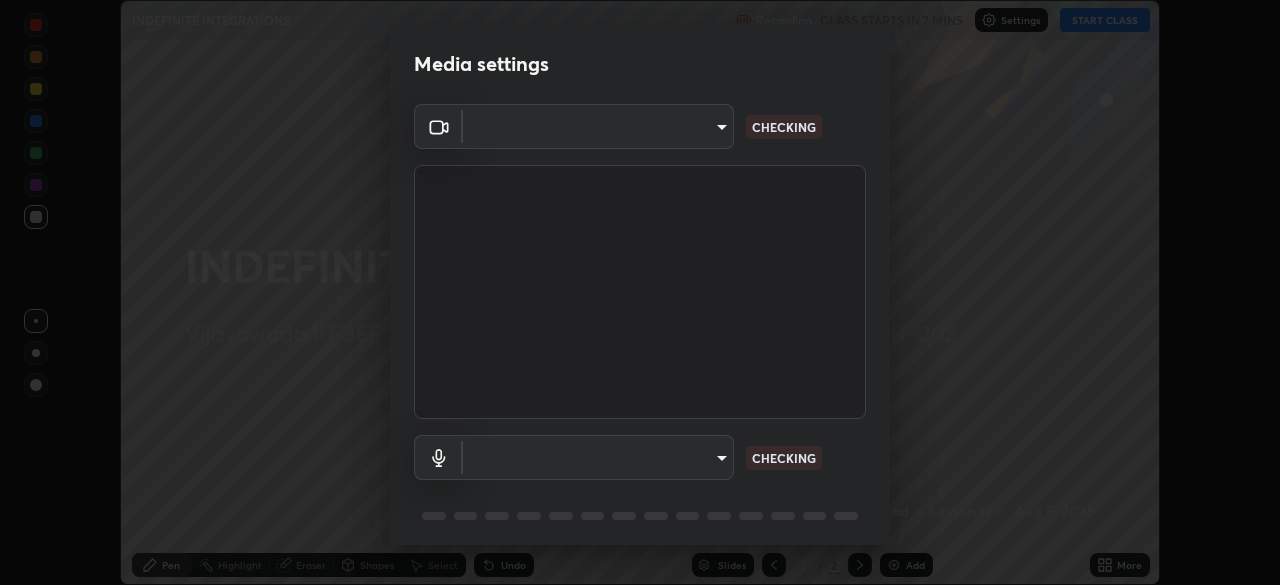 type on "[HASH]" 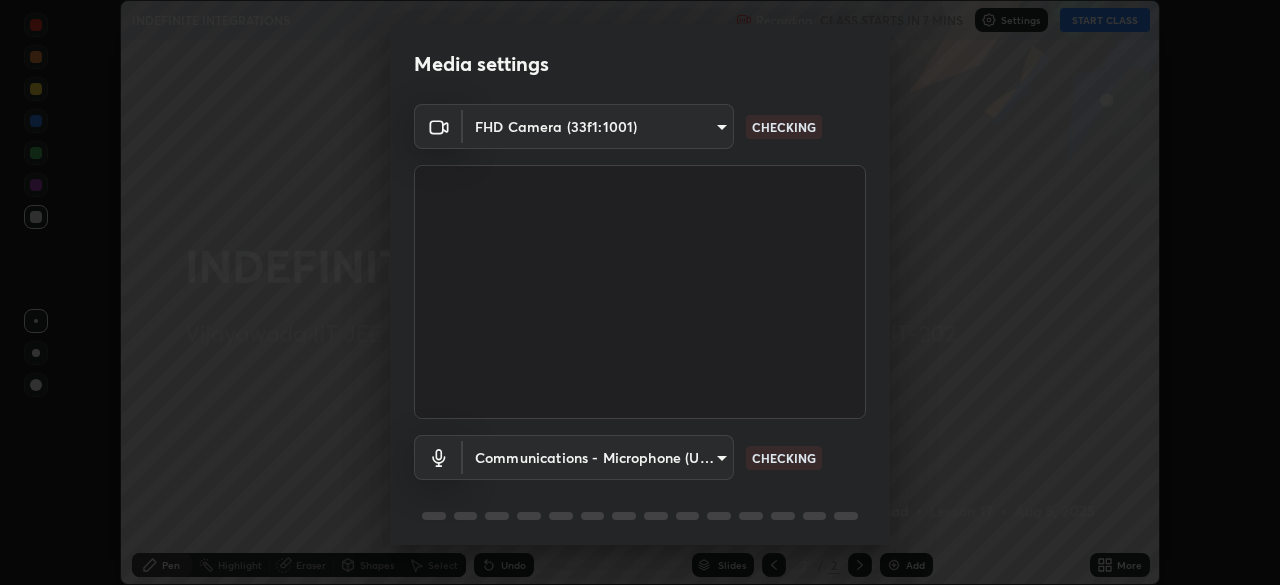 click on "Erase all INDEFINITE INTEGRATIONS Recording CLASS STARTS IN 7 MINS Settings START CLASS Setting up your live class INDEFINITE INTEGRATIONS • L17 of [CITY] IIT JEE 2026 Conquer 1-[PERSON](mathematics) HT-202 [PERSON] [PERSON] Pen Highlight Eraser Shapes Select Undo Slides 2 / 2 Add More No doubts shared Encourage your learners to ask a doubt for better clarity Report an issue Reason for reporting Buffering Chat not working Audio - Video sync issue Educator video quality low ​ Attach an image Report Media settings FHD Camera (33f1:1001) [HASH] CHECKING Communications - Microphone (USB PnP Sound Device) communications CHECKING 1 / 5 Next" at bounding box center (640, 292) 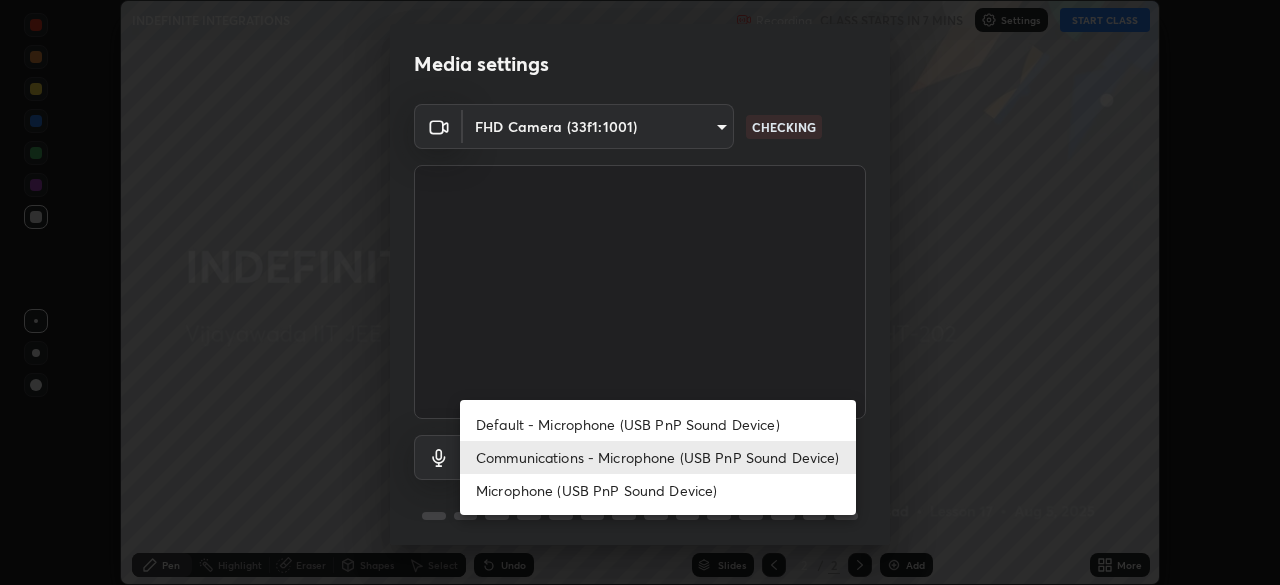 click on "Default - Microphone (USB PnP Sound Device)" at bounding box center [658, 424] 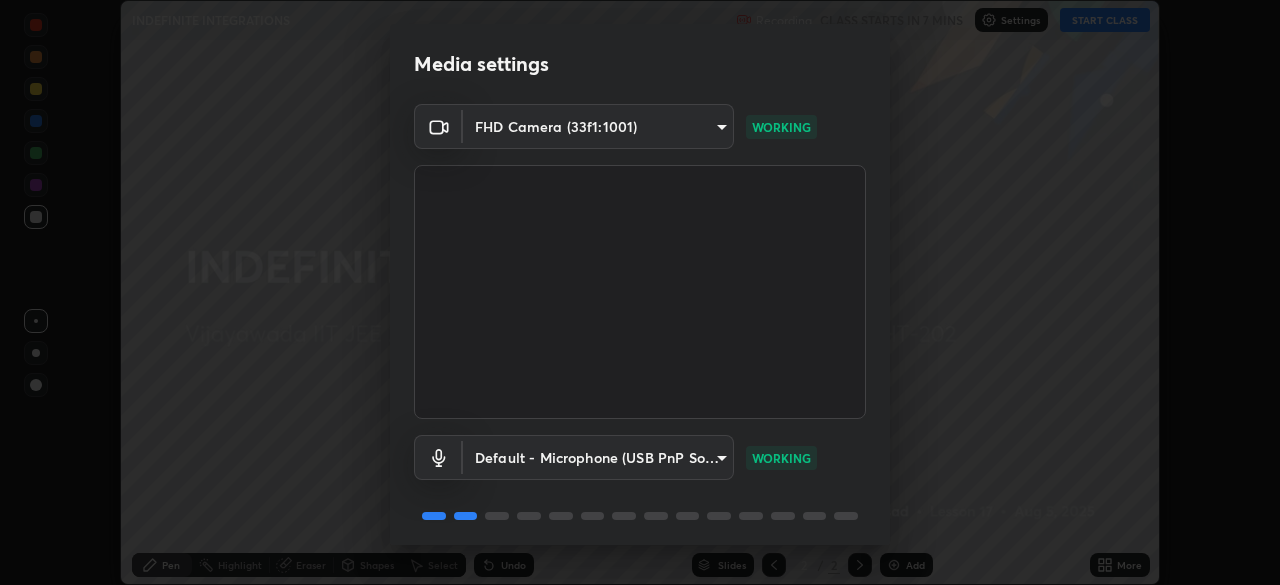 click at bounding box center (640, 292) 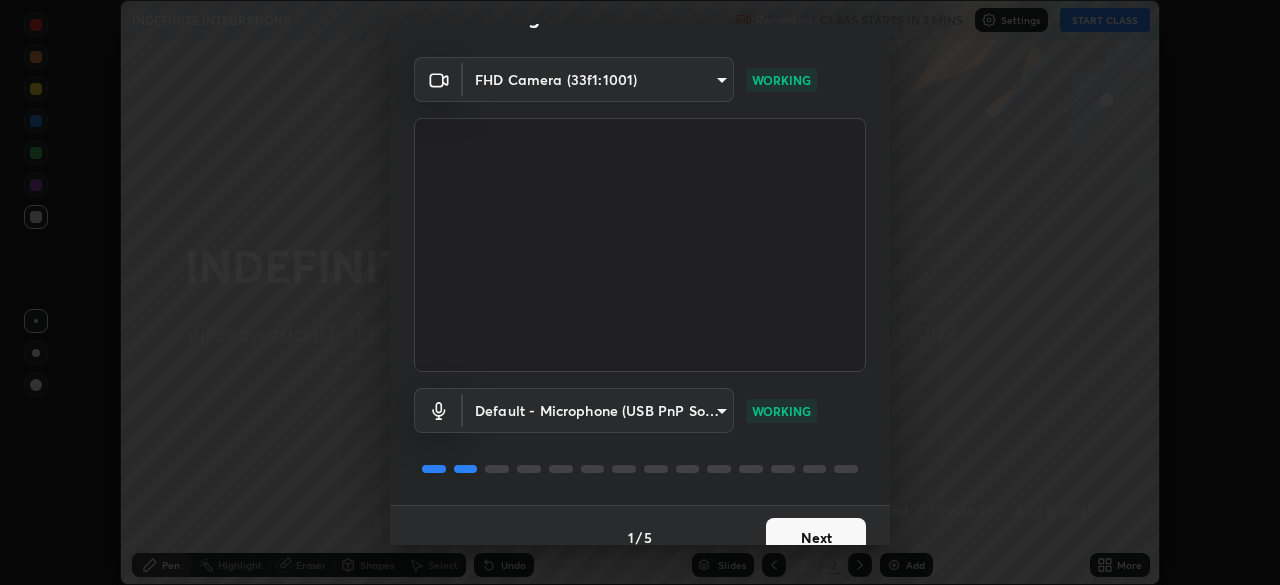 scroll, scrollTop: 71, scrollLeft: 0, axis: vertical 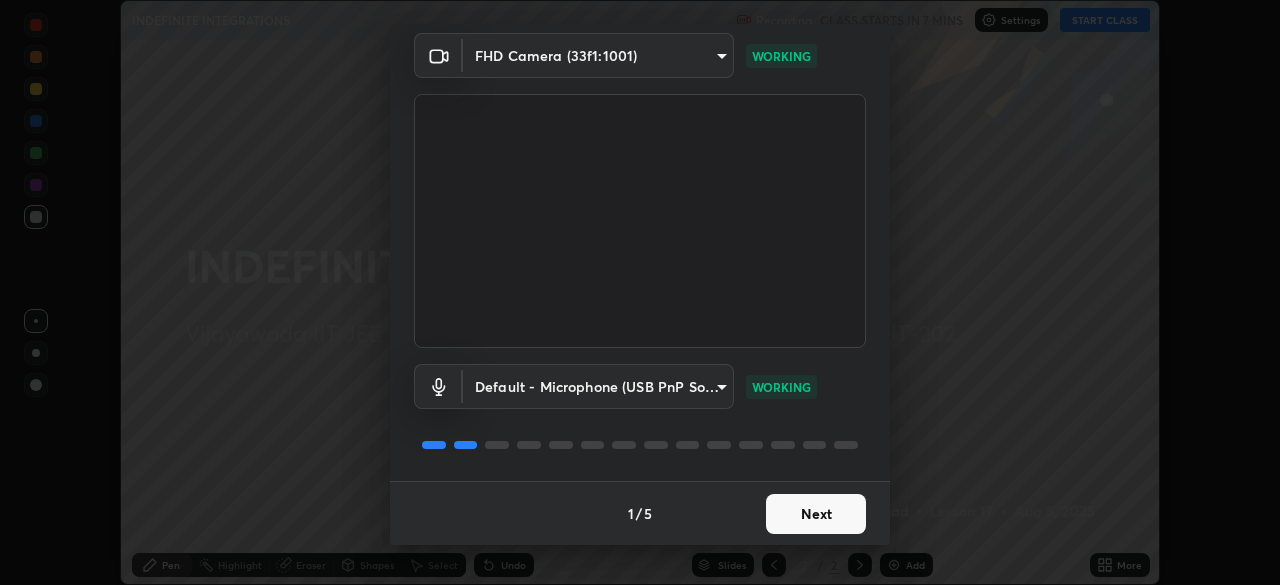click on "Next" at bounding box center (816, 514) 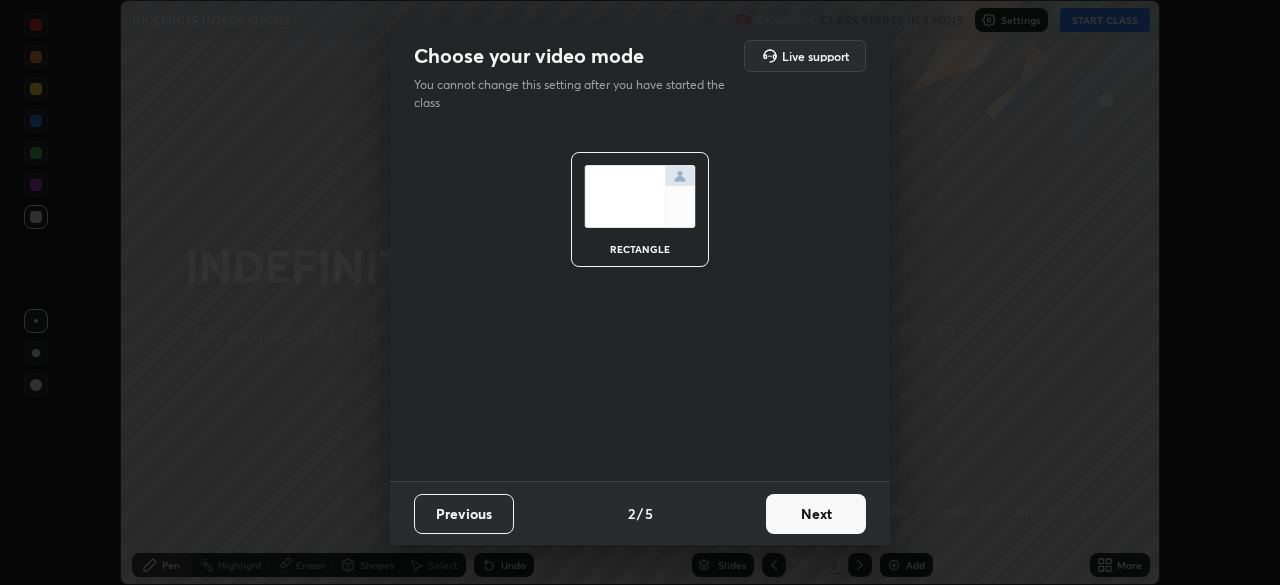 scroll, scrollTop: 0, scrollLeft: 0, axis: both 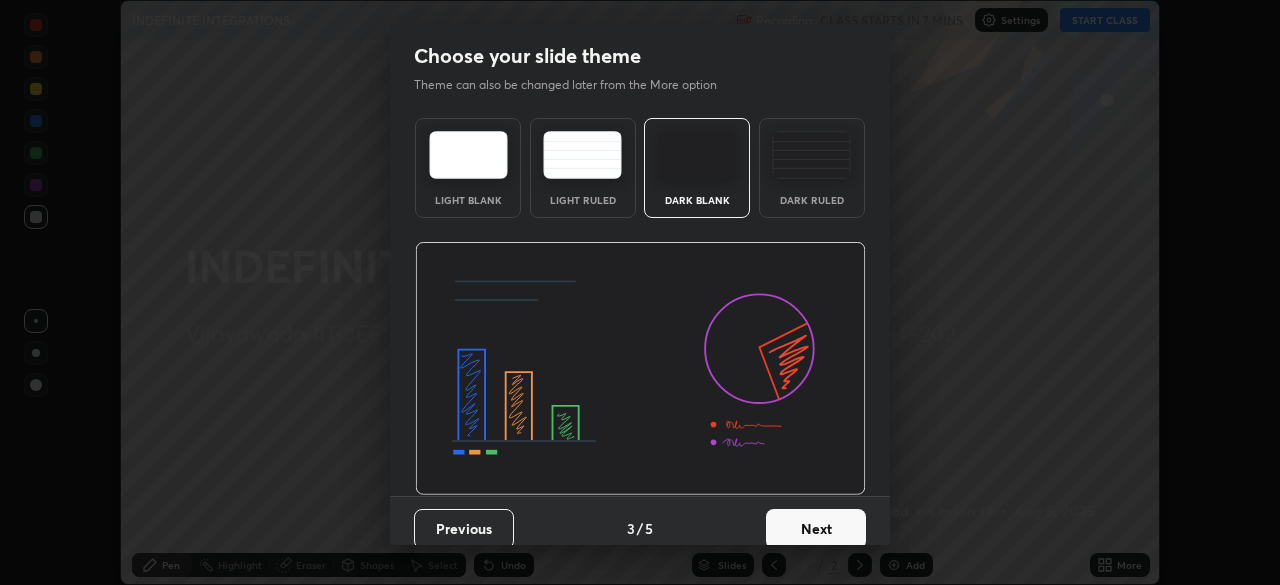 click on "Next" at bounding box center (816, 529) 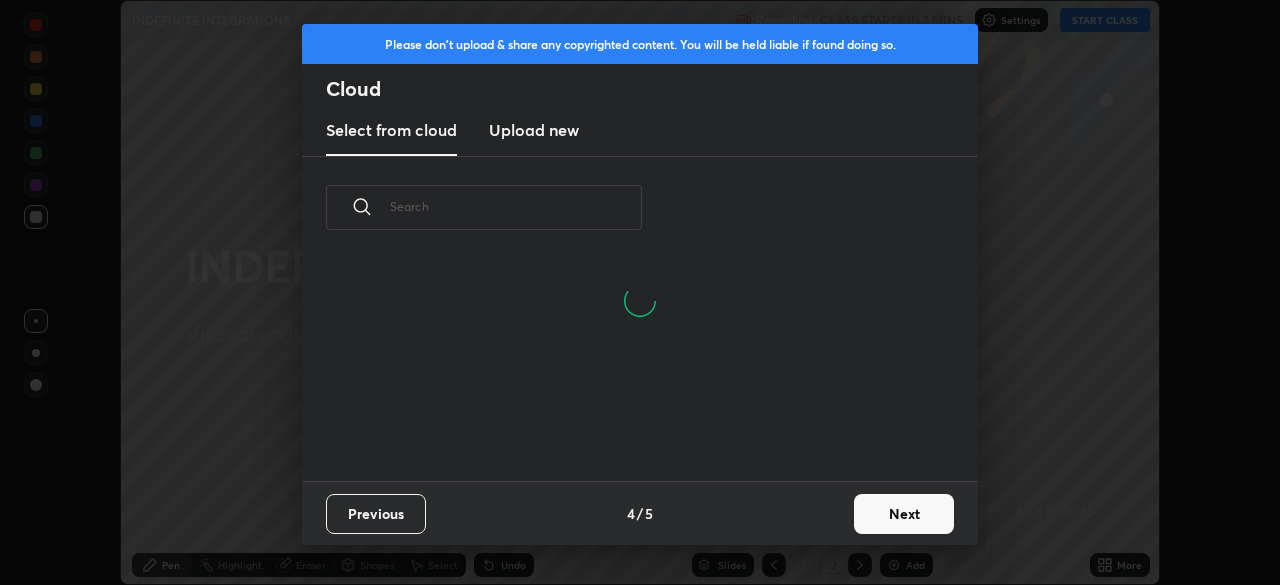 click on "Next" at bounding box center (904, 514) 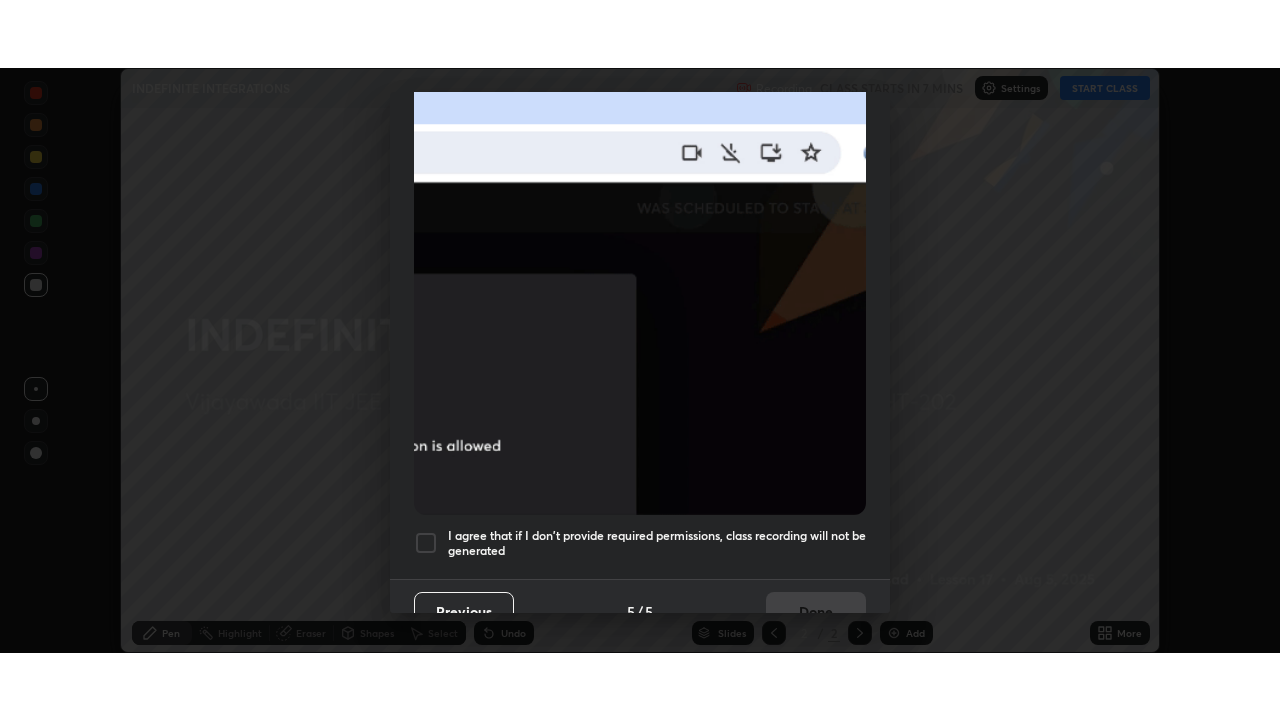 scroll, scrollTop: 479, scrollLeft: 0, axis: vertical 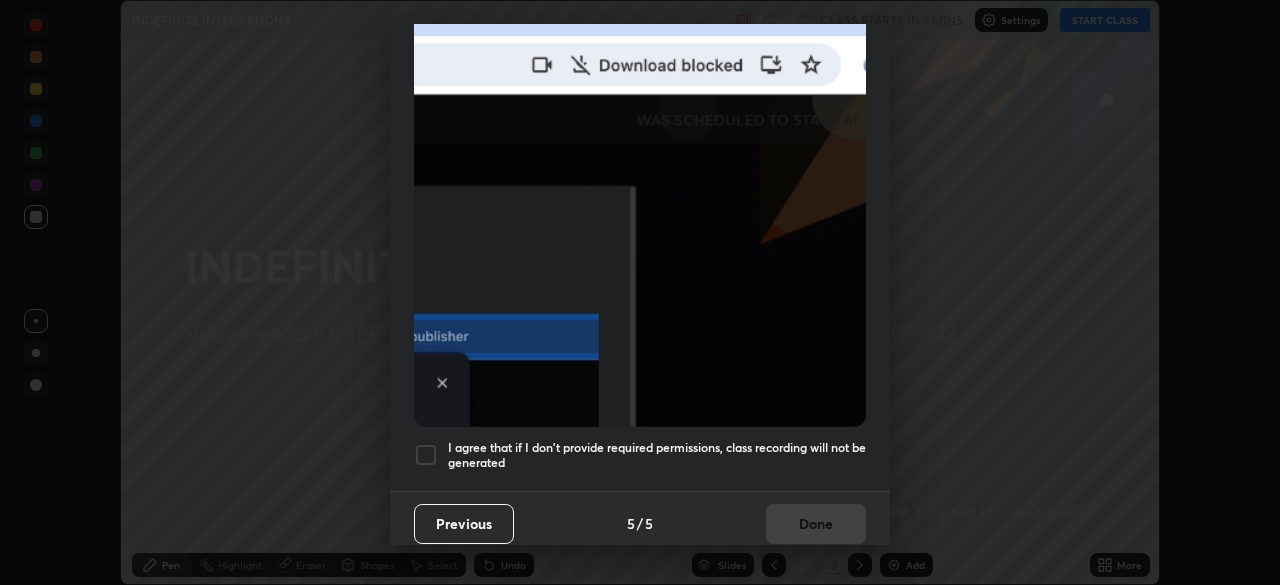 click at bounding box center (426, 455) 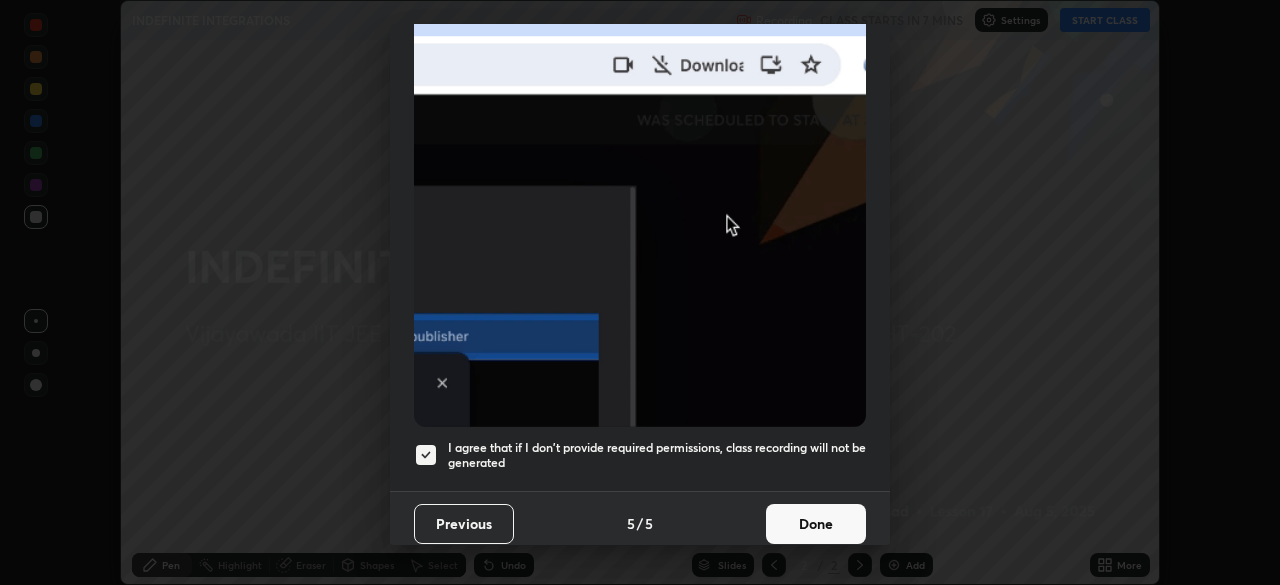 click on "Done" at bounding box center (816, 524) 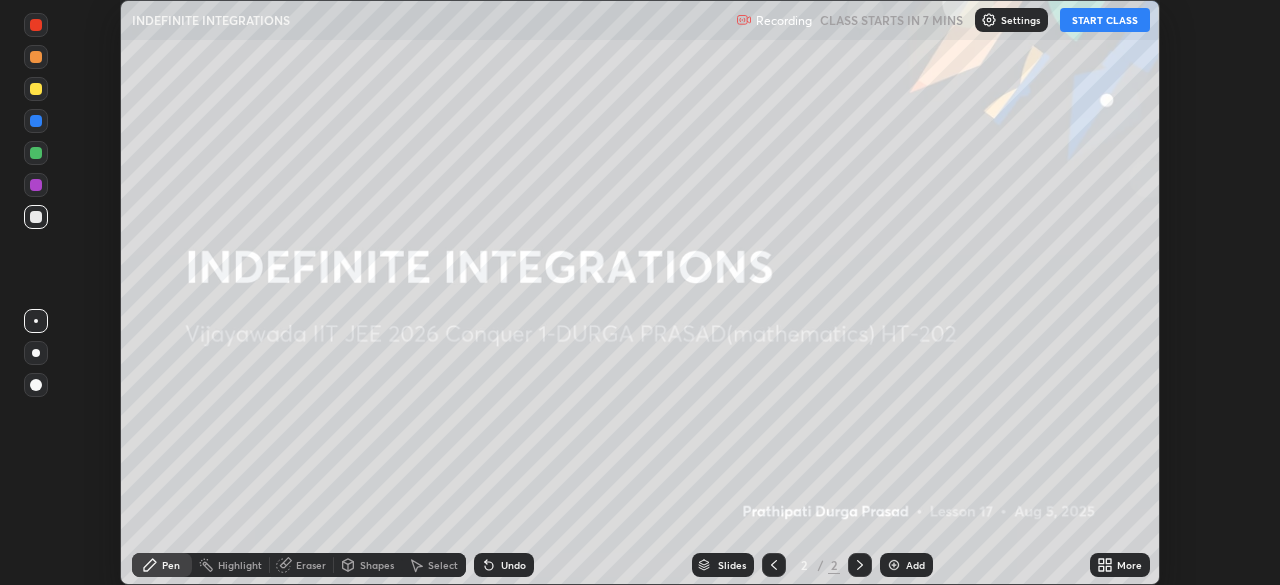 click on "START CLASS" at bounding box center (1105, 20) 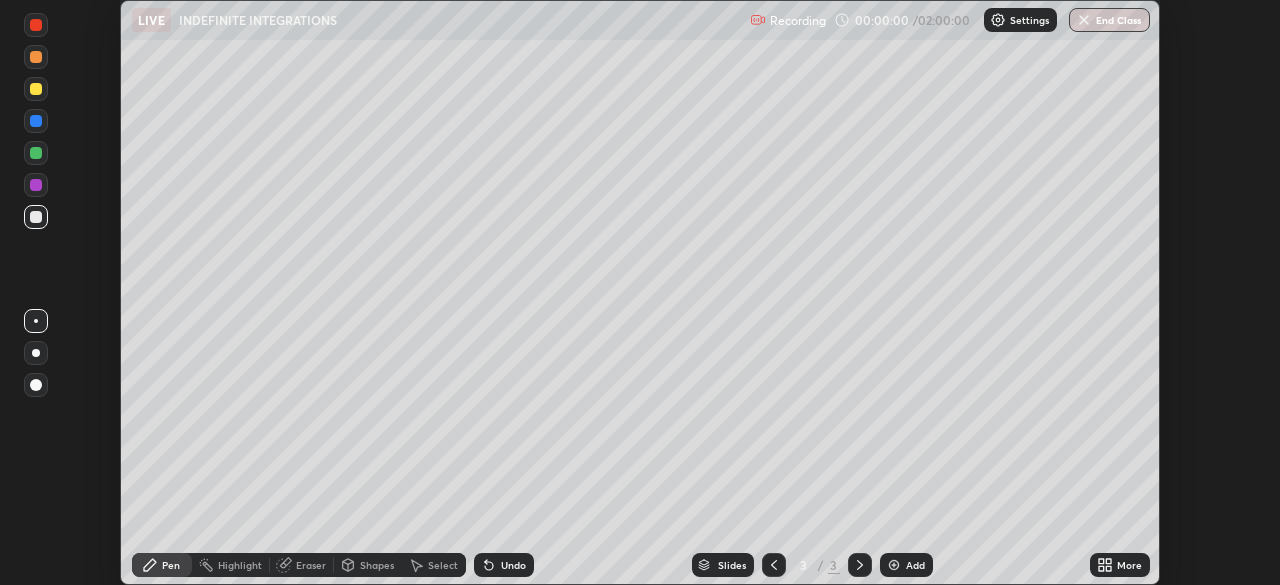 click 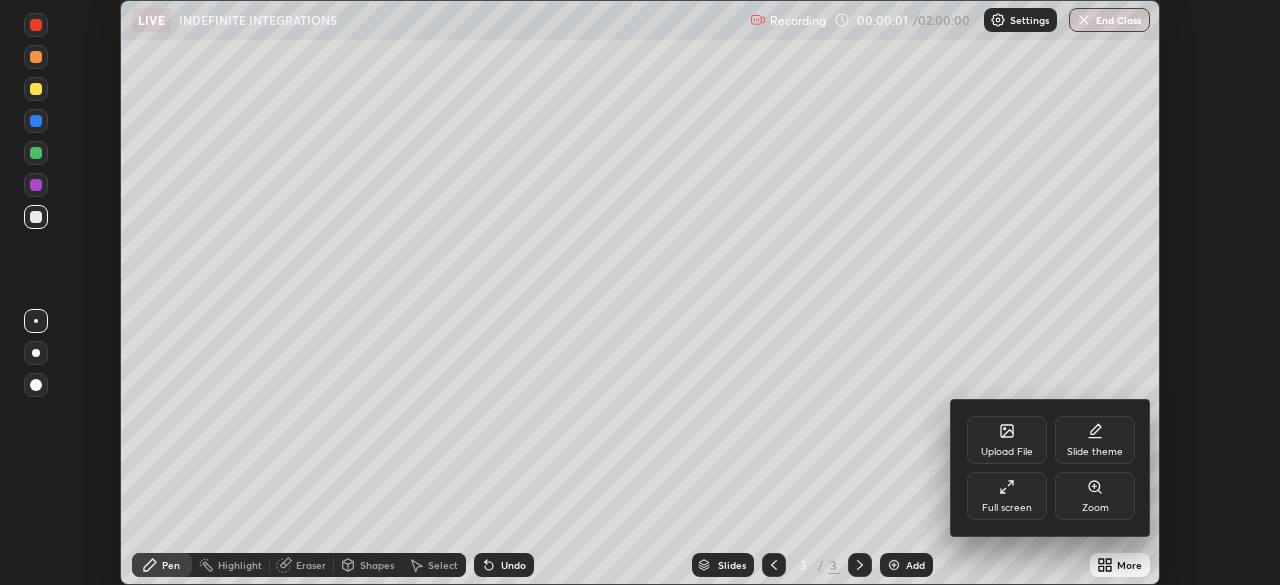 click on "Full screen" at bounding box center (1007, 496) 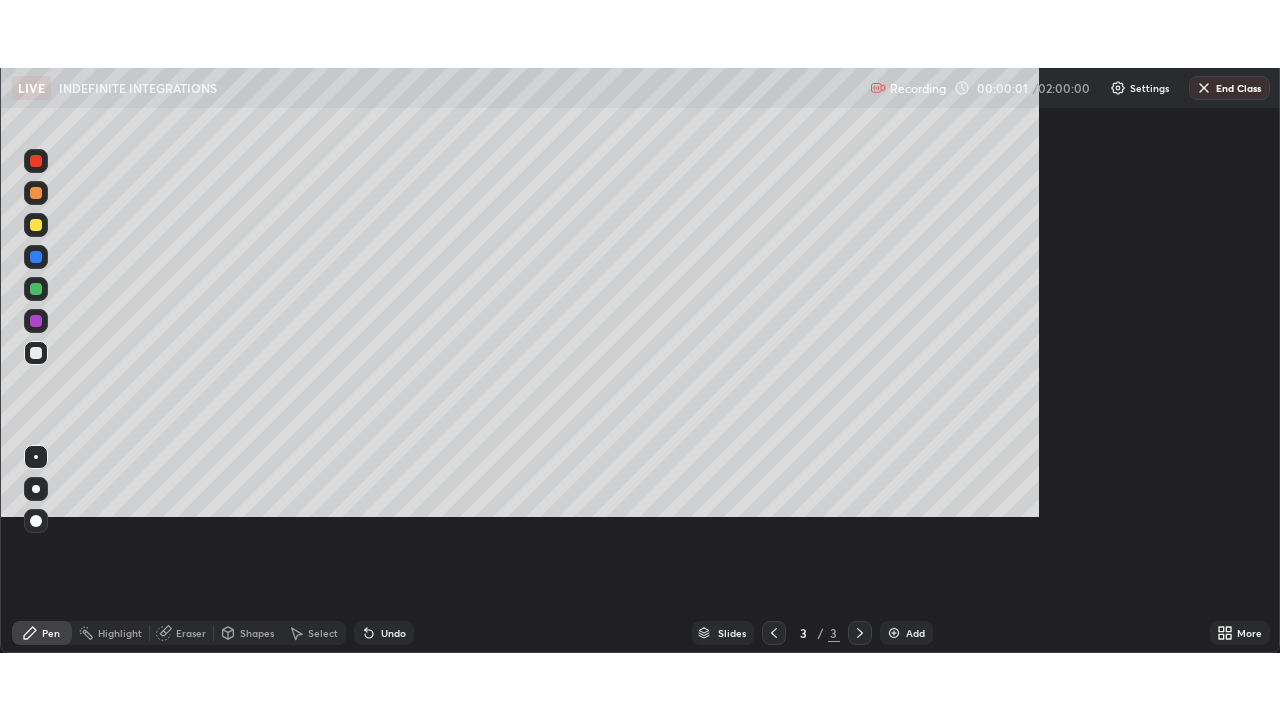 scroll, scrollTop: 99280, scrollLeft: 98720, axis: both 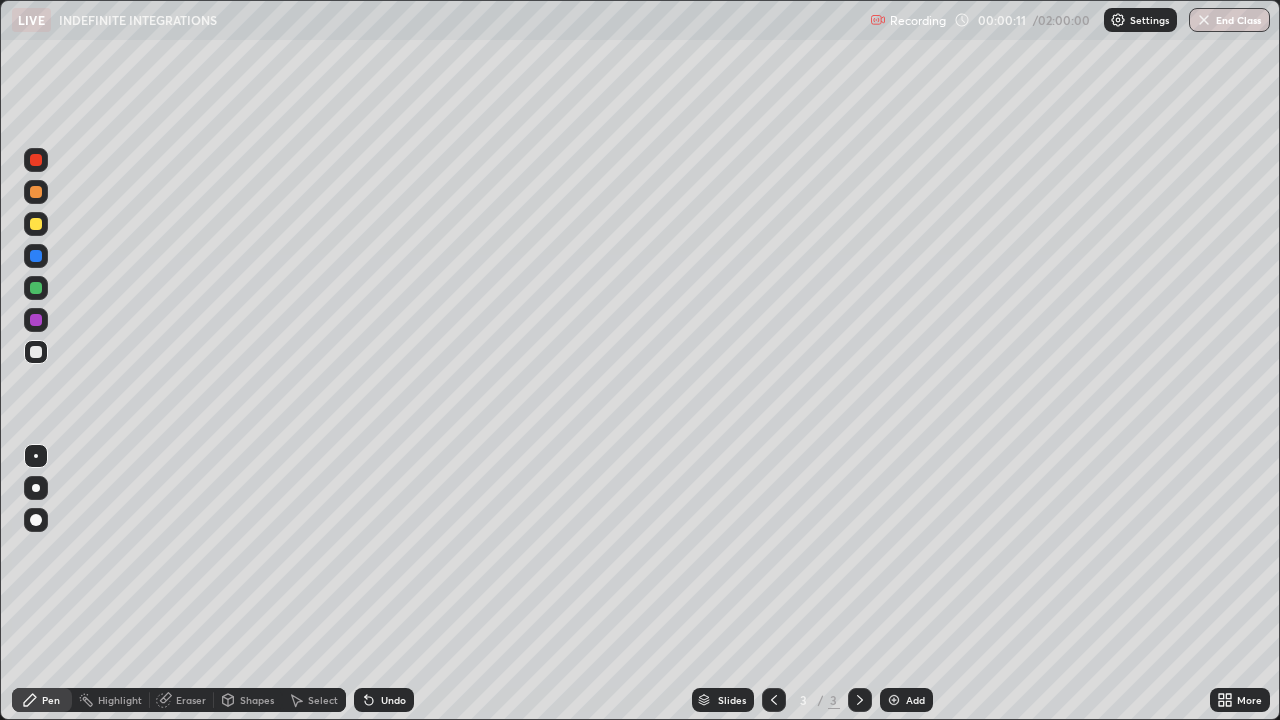 click at bounding box center (36, 256) 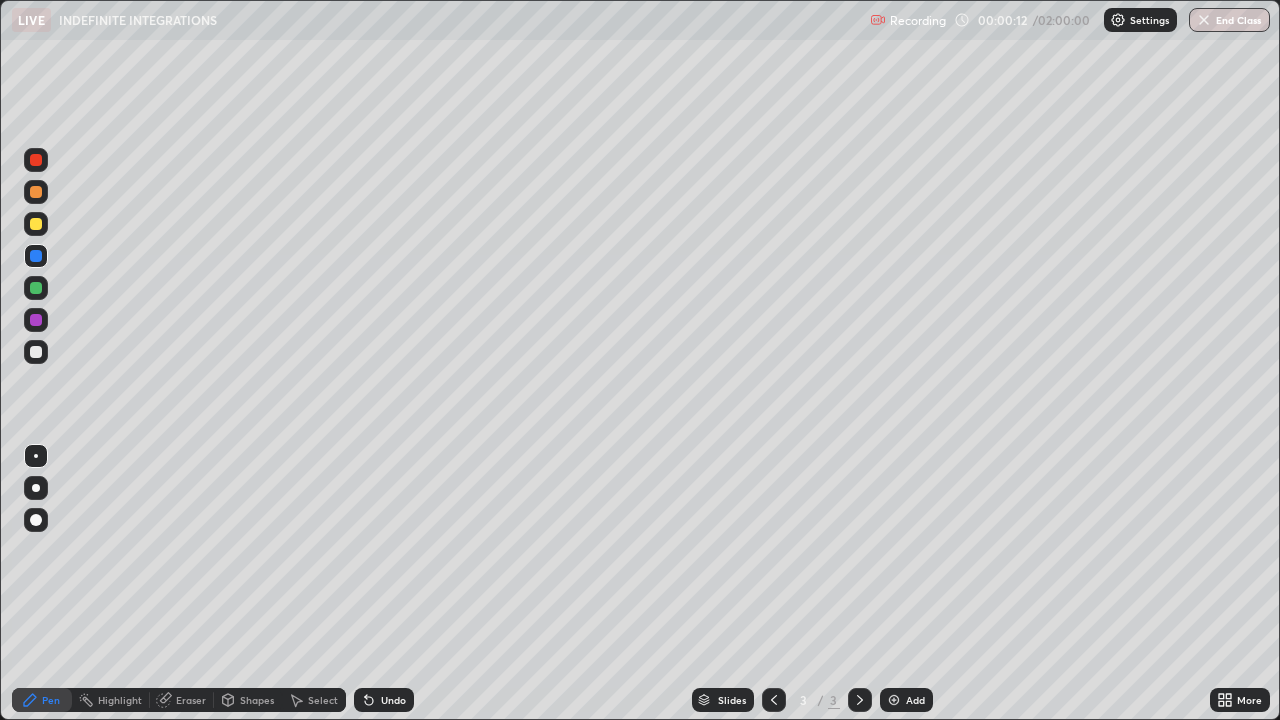 click at bounding box center (36, 224) 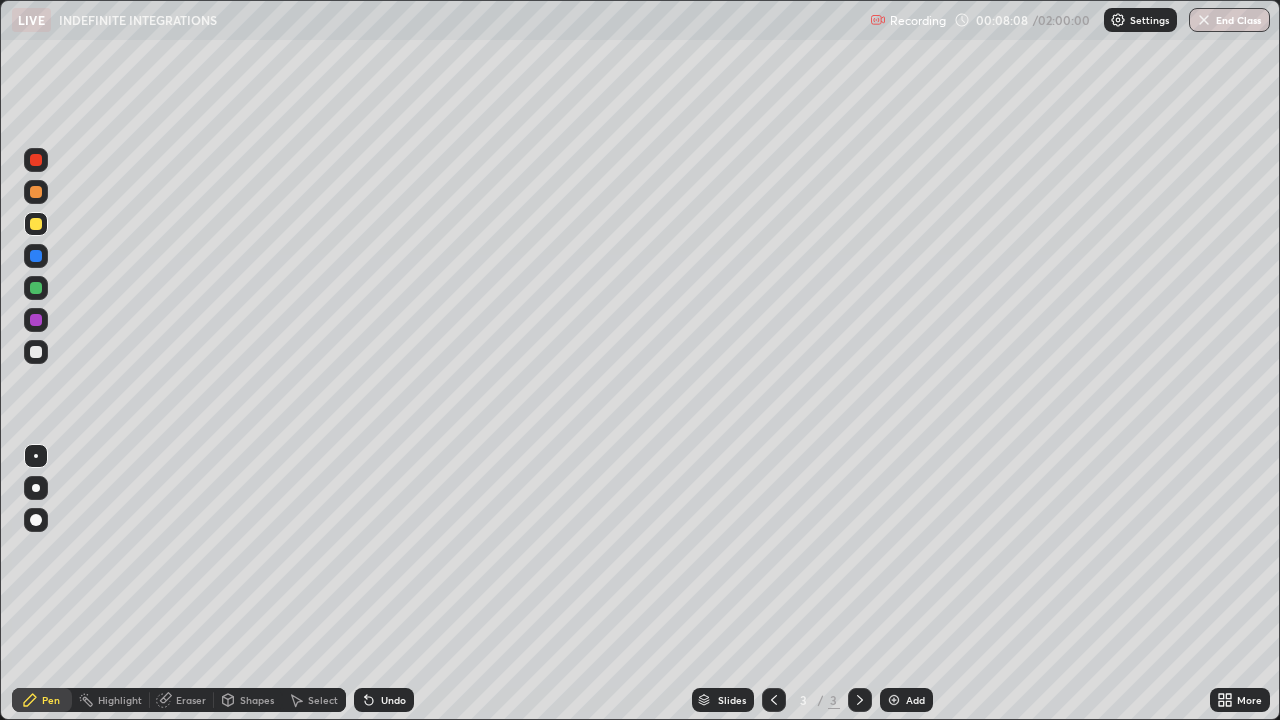 click at bounding box center [36, 224] 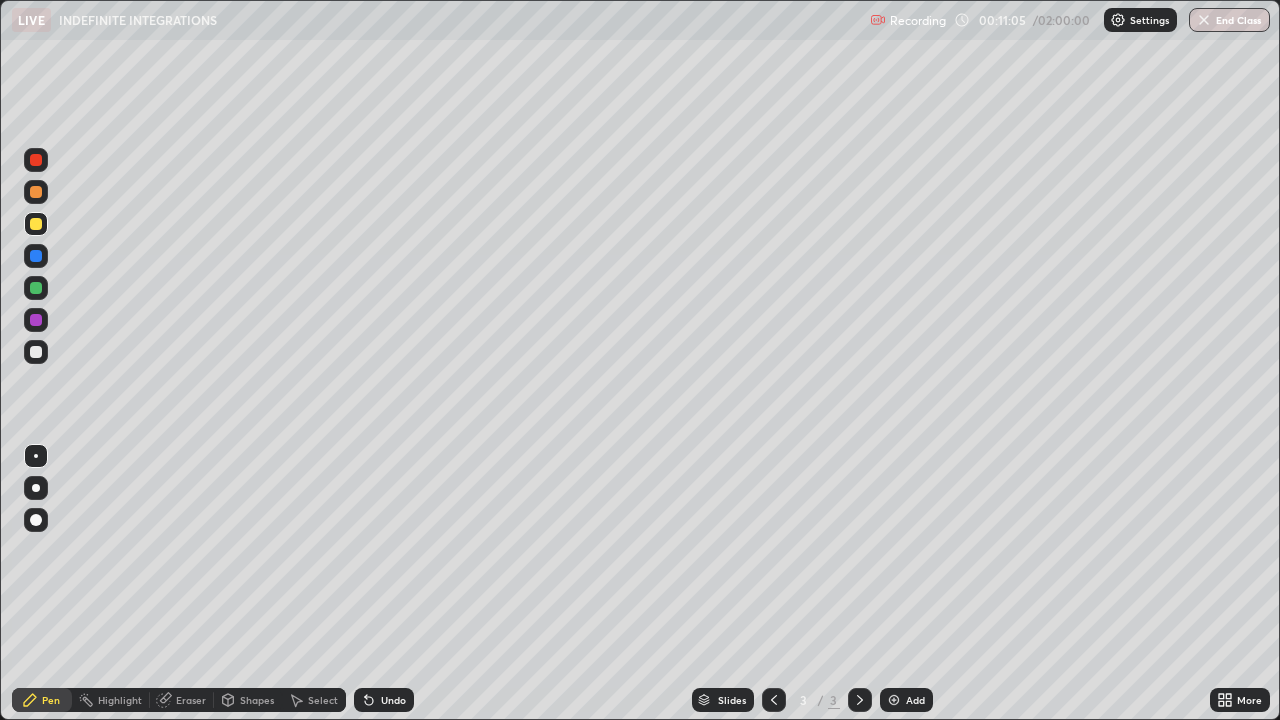 click at bounding box center (36, 288) 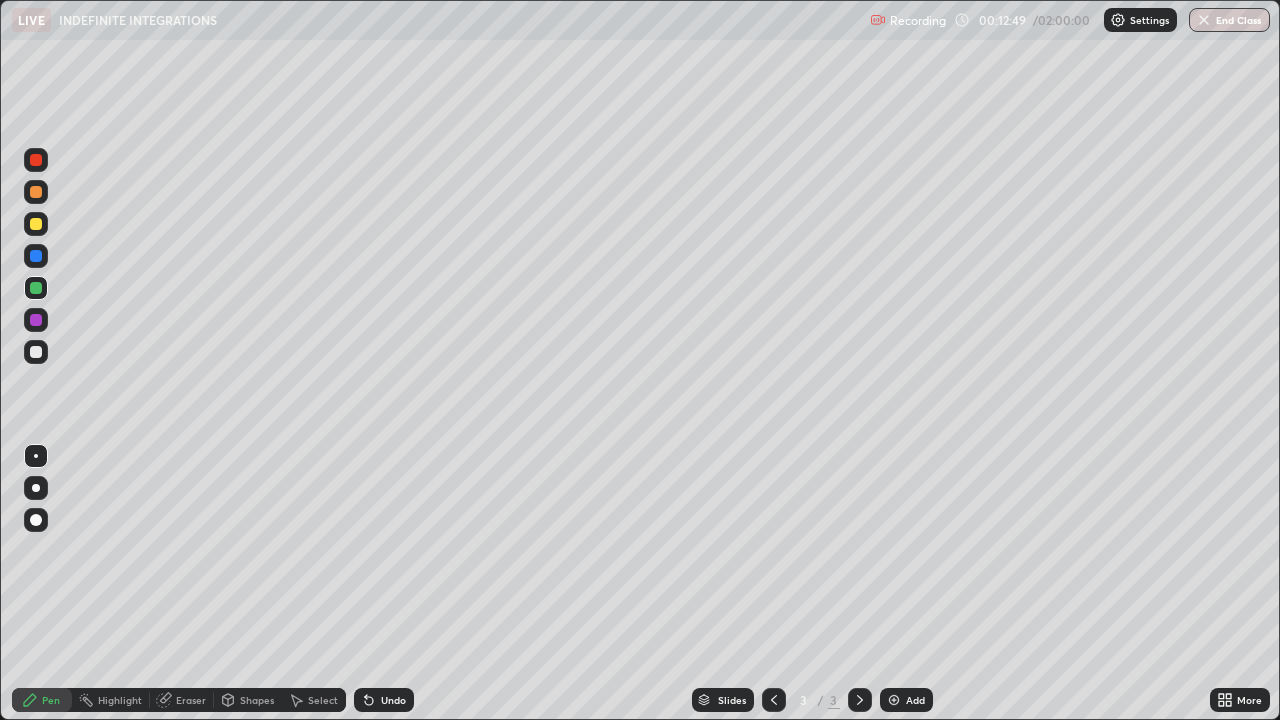 click at bounding box center (36, 320) 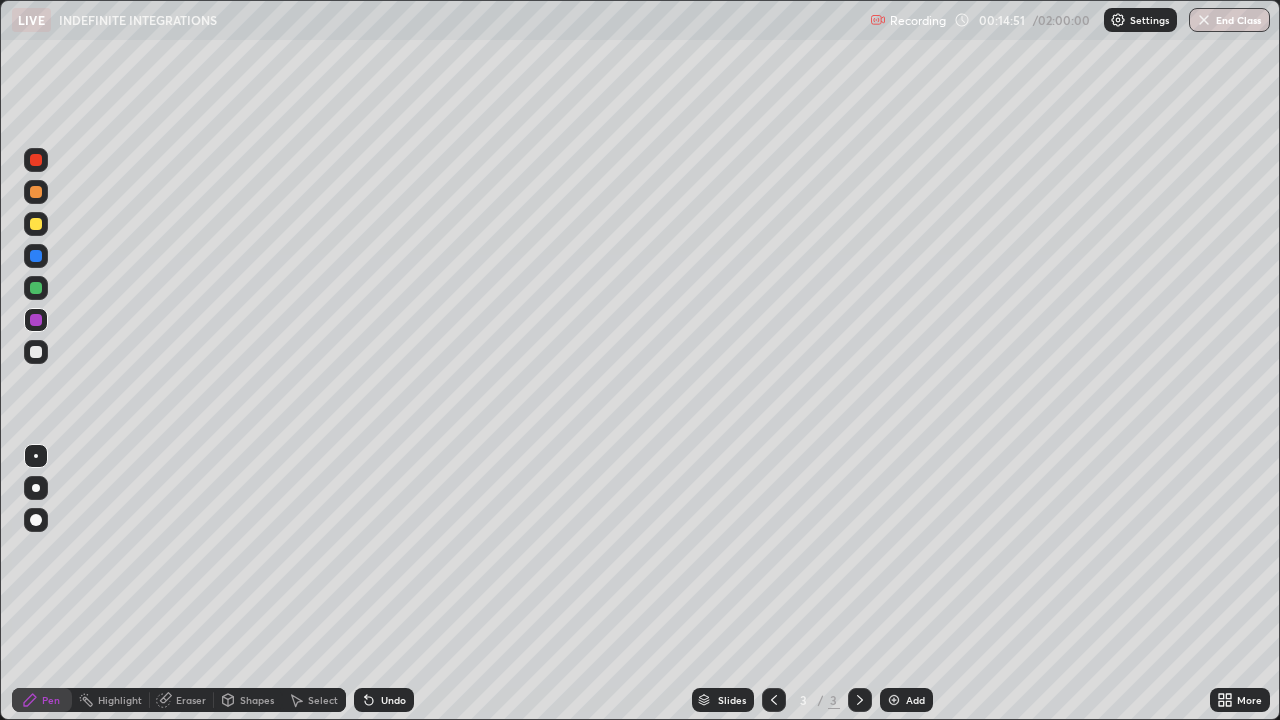 click at bounding box center (36, 224) 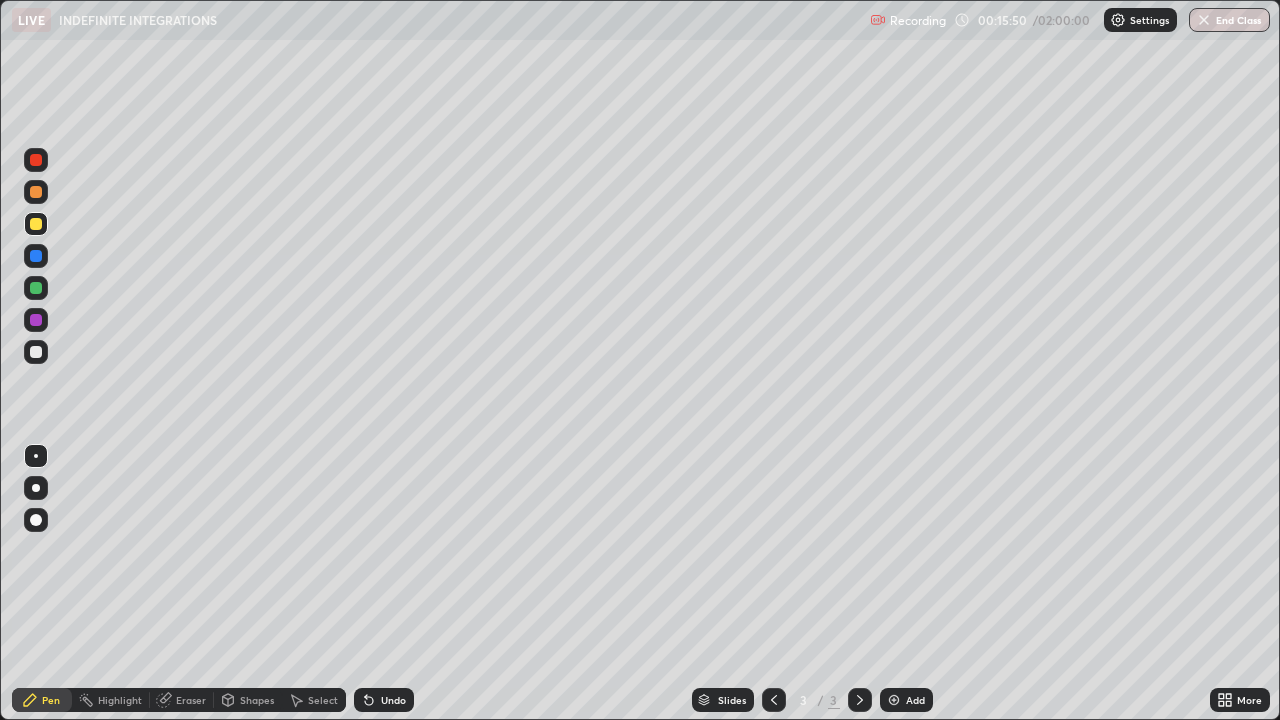 click on "Add" at bounding box center (906, 700) 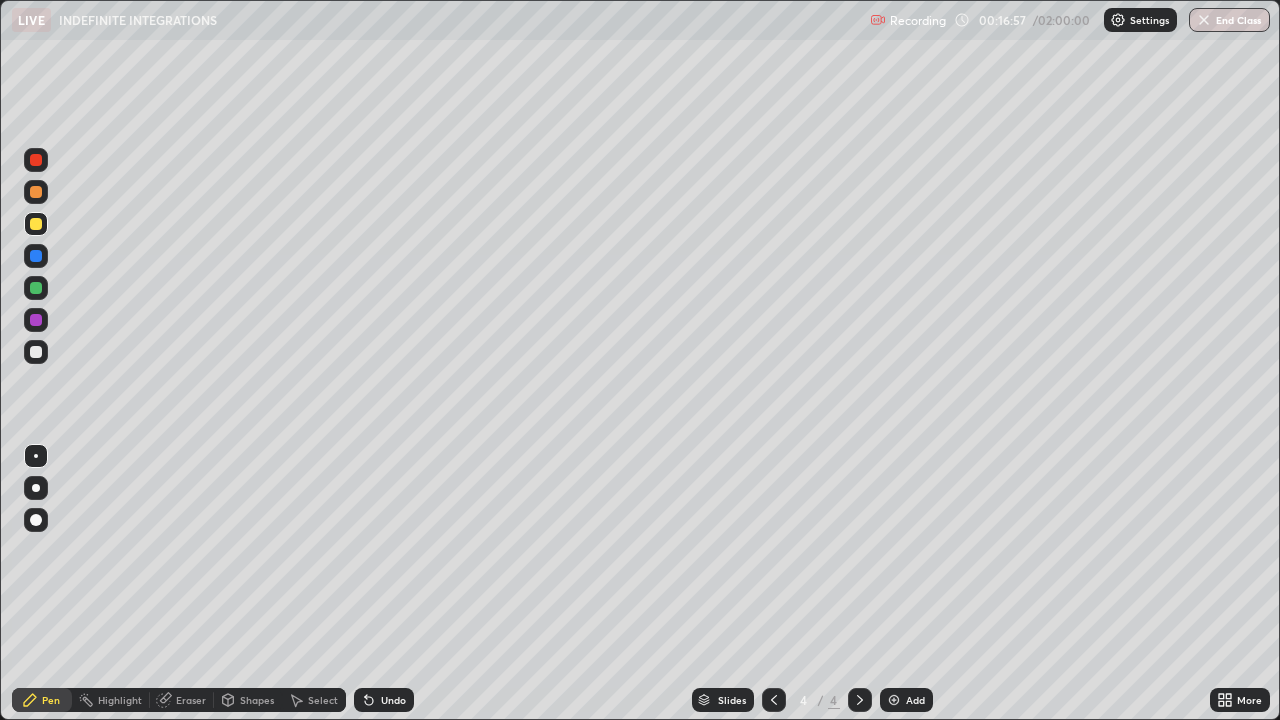 click at bounding box center [36, 288] 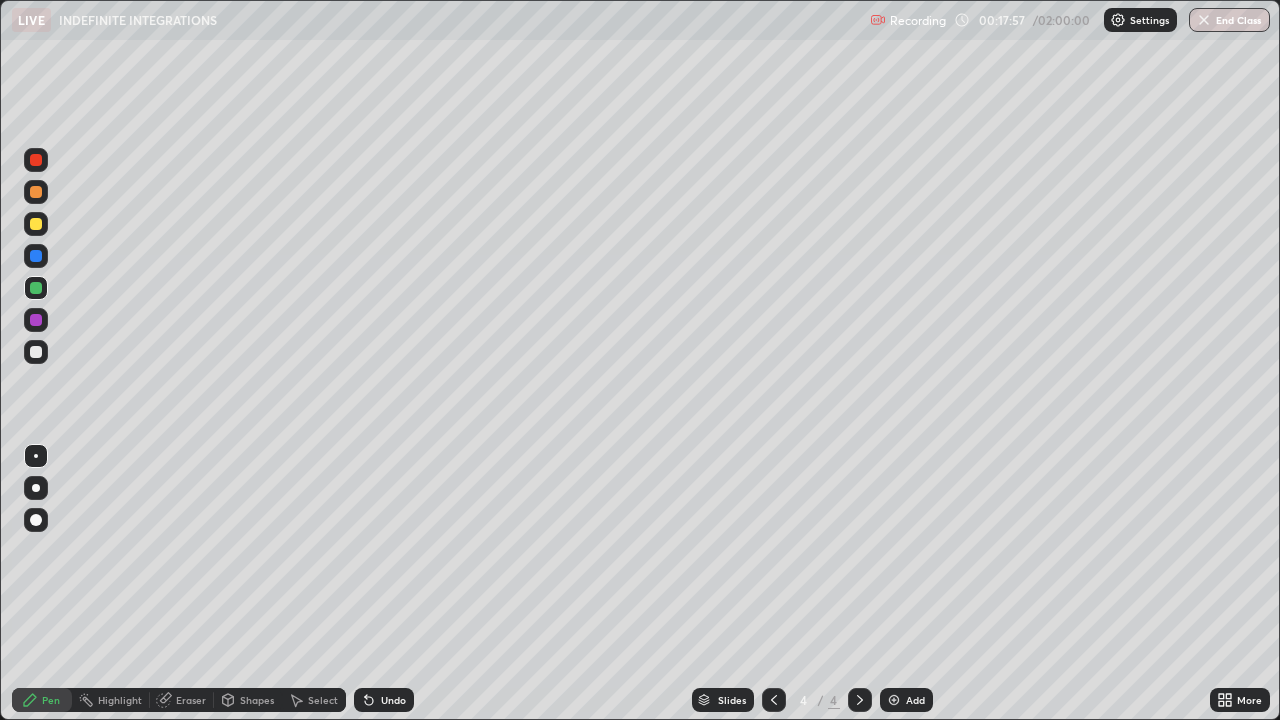 click at bounding box center (36, 224) 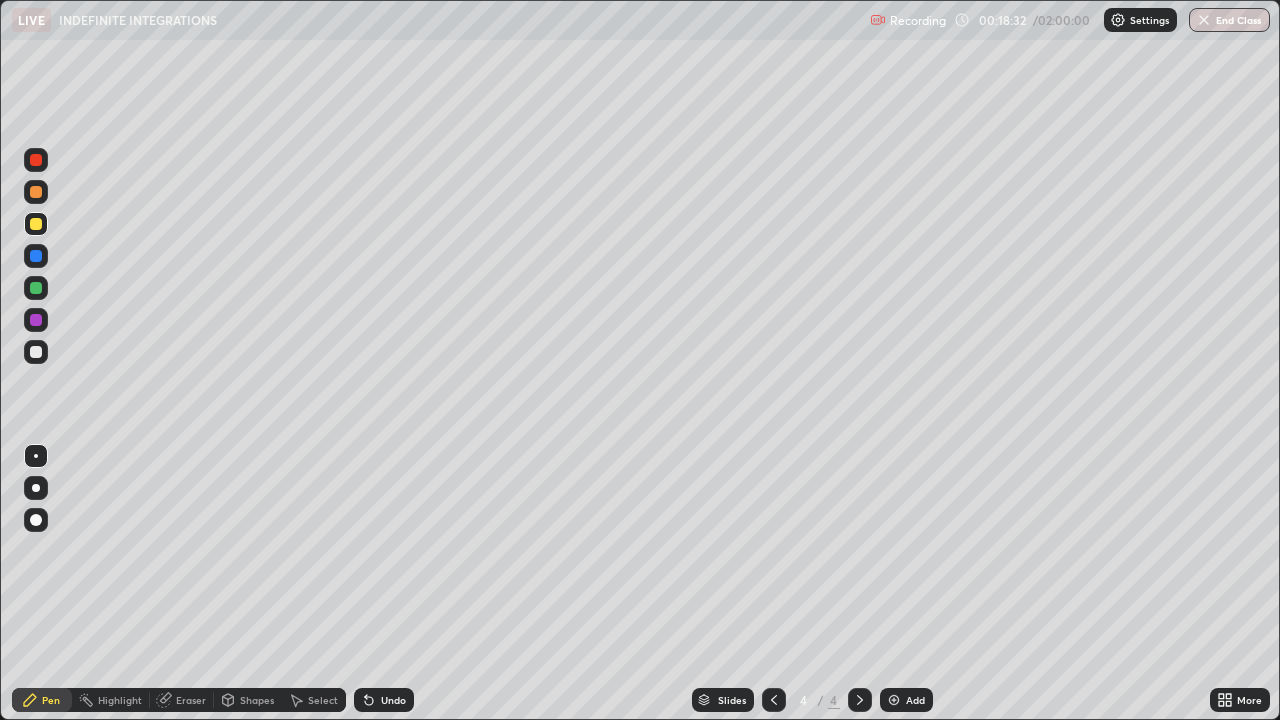 click on "Add" at bounding box center [915, 700] 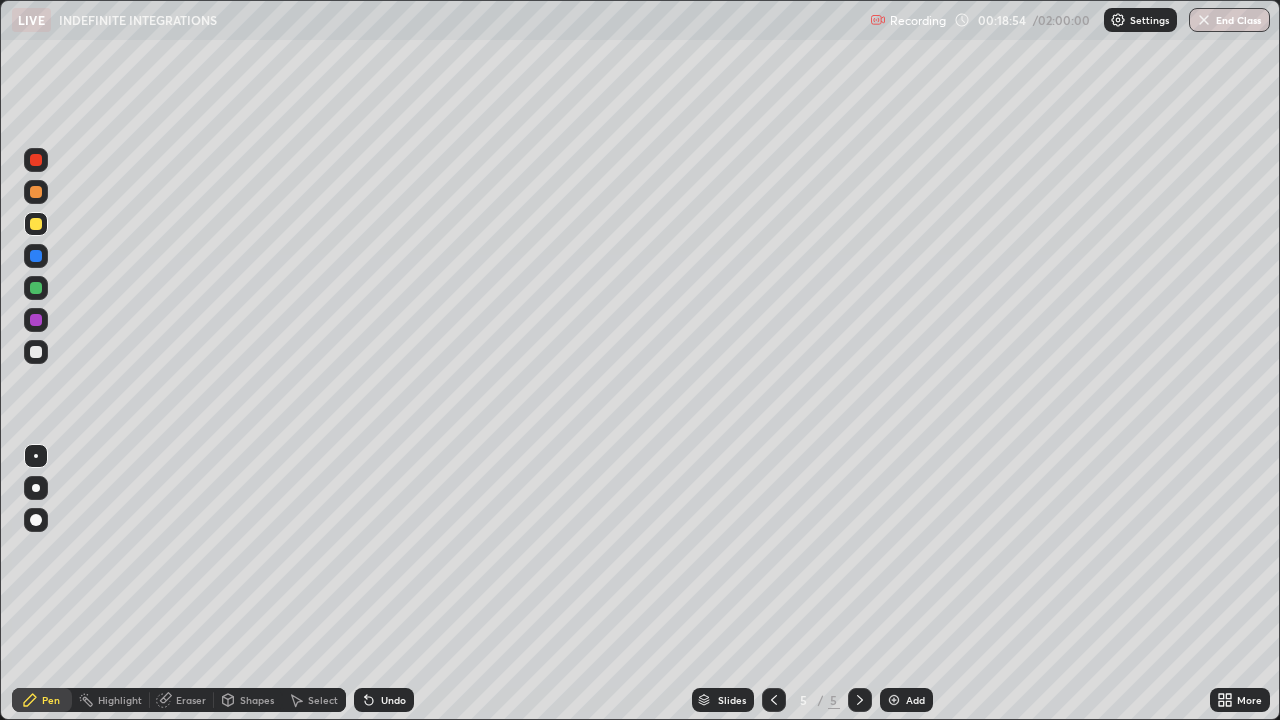 click on "Eraser" at bounding box center [191, 700] 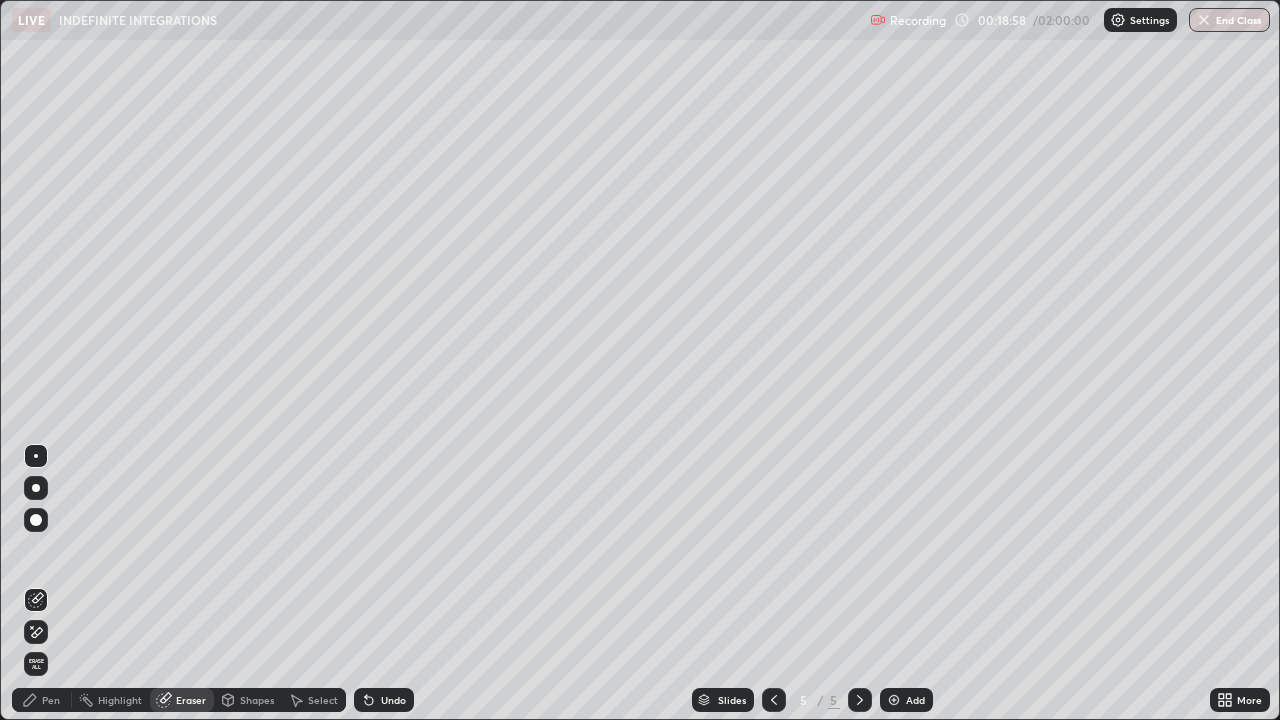 click on "Eraser" at bounding box center [182, 700] 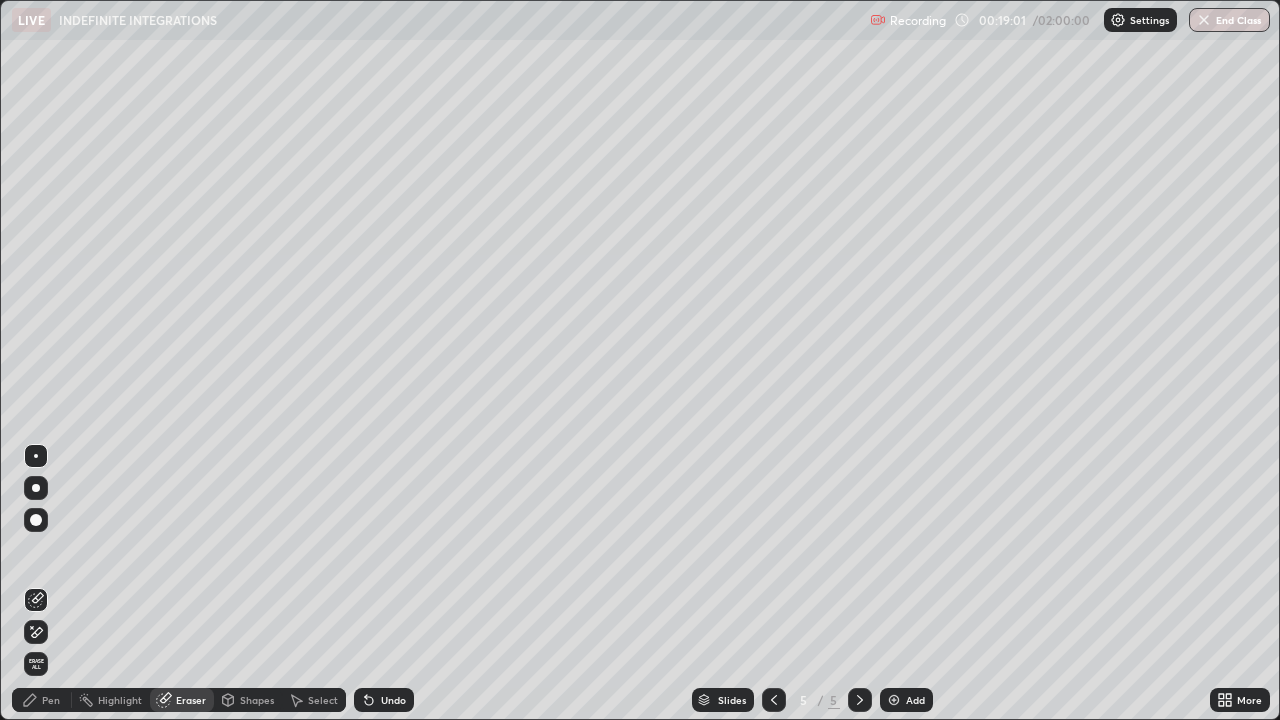 click on "Pen" at bounding box center [51, 700] 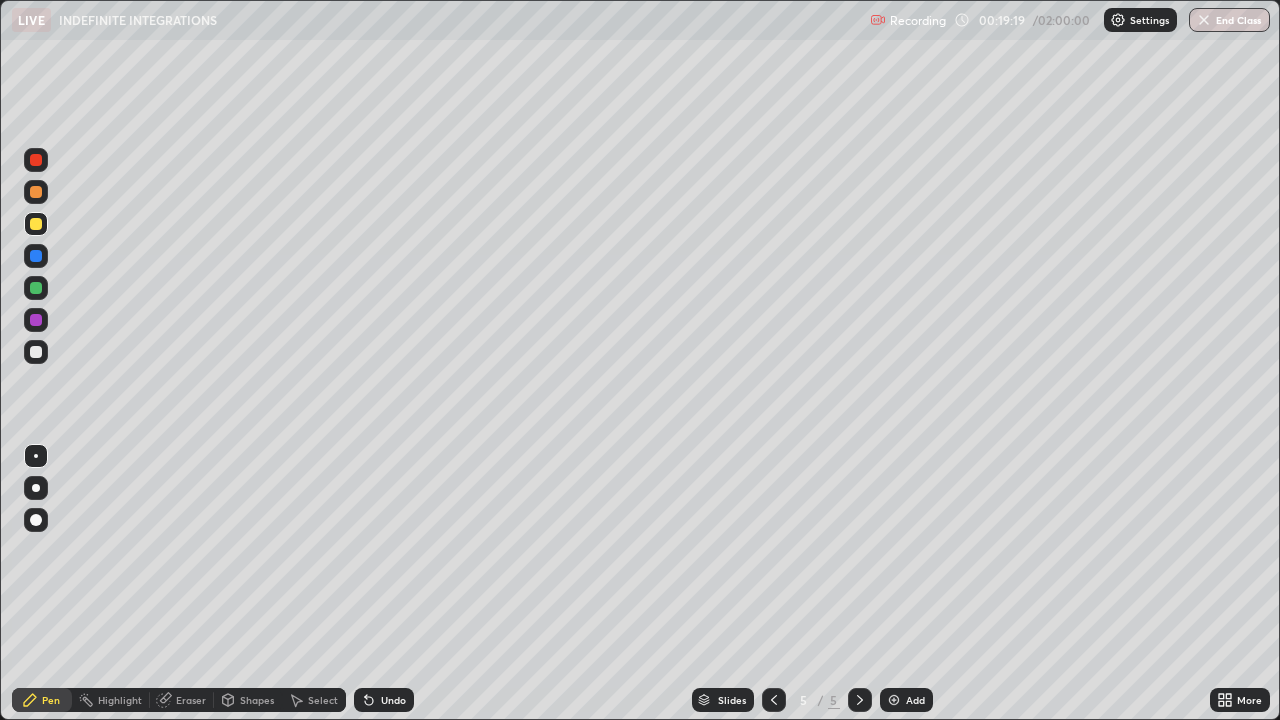 click at bounding box center (36, 288) 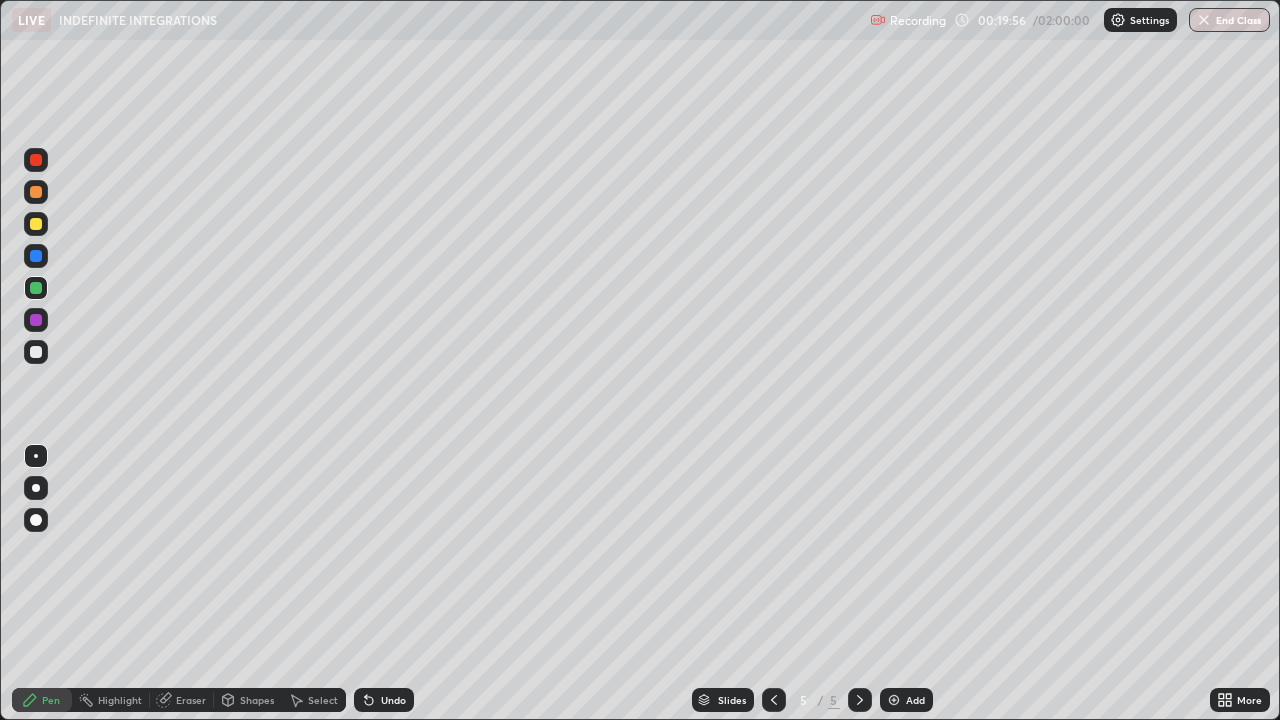 click at bounding box center [36, 320] 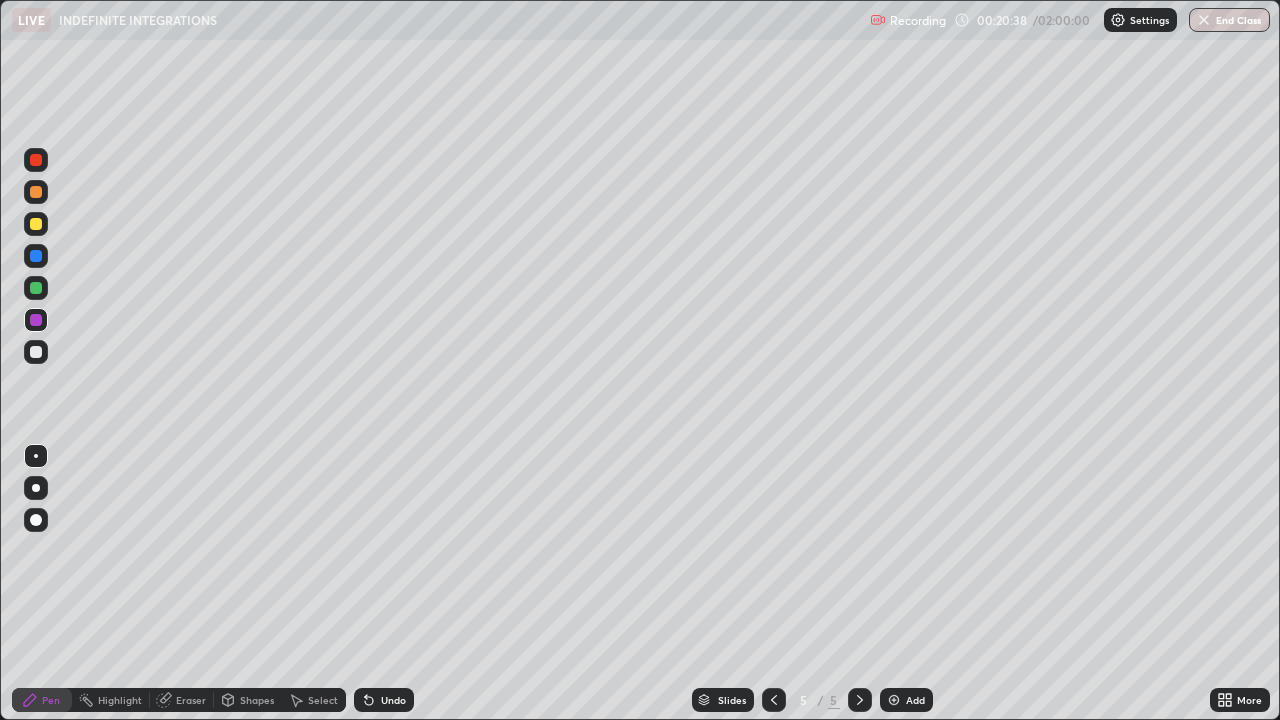 click 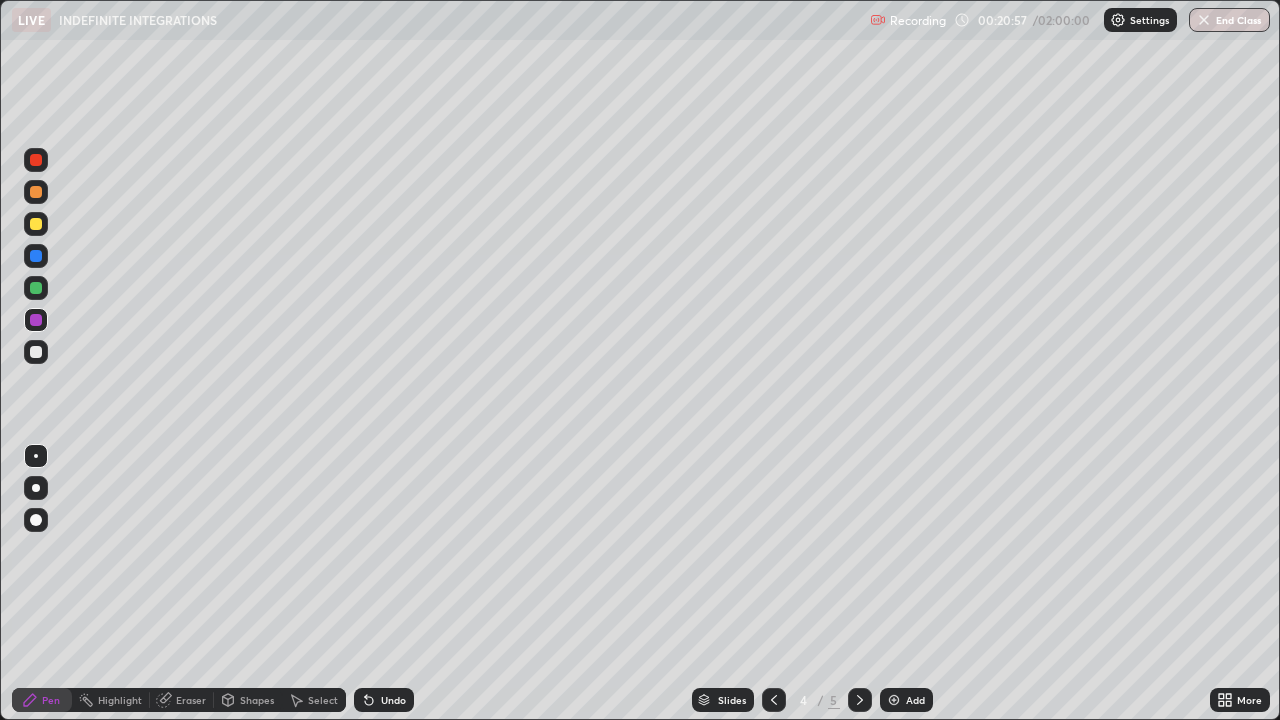 click 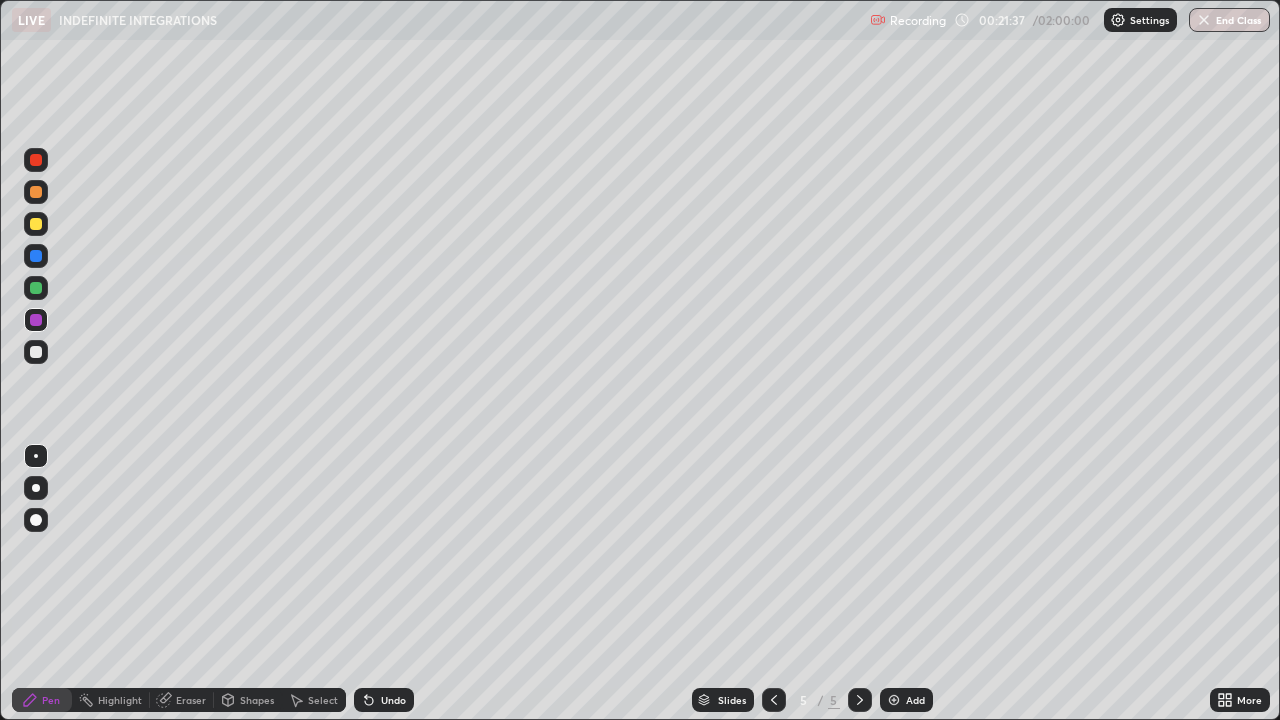 click at bounding box center [36, 288] 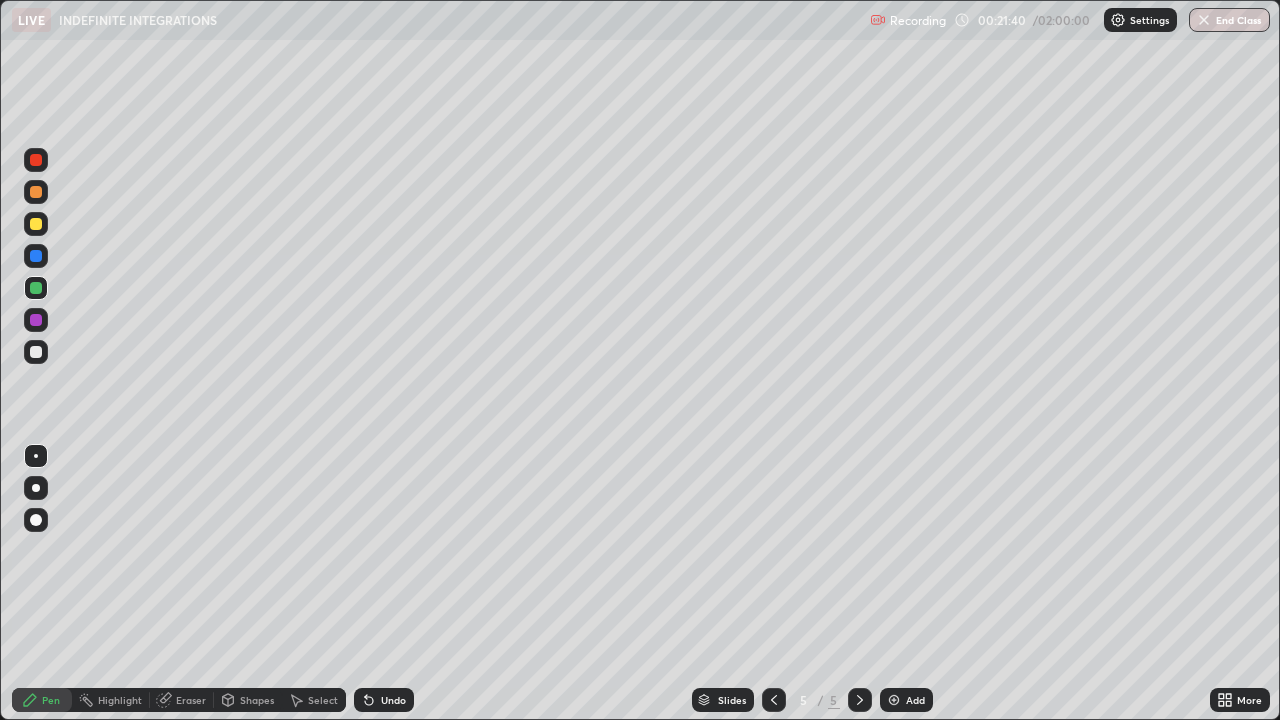 click at bounding box center (36, 352) 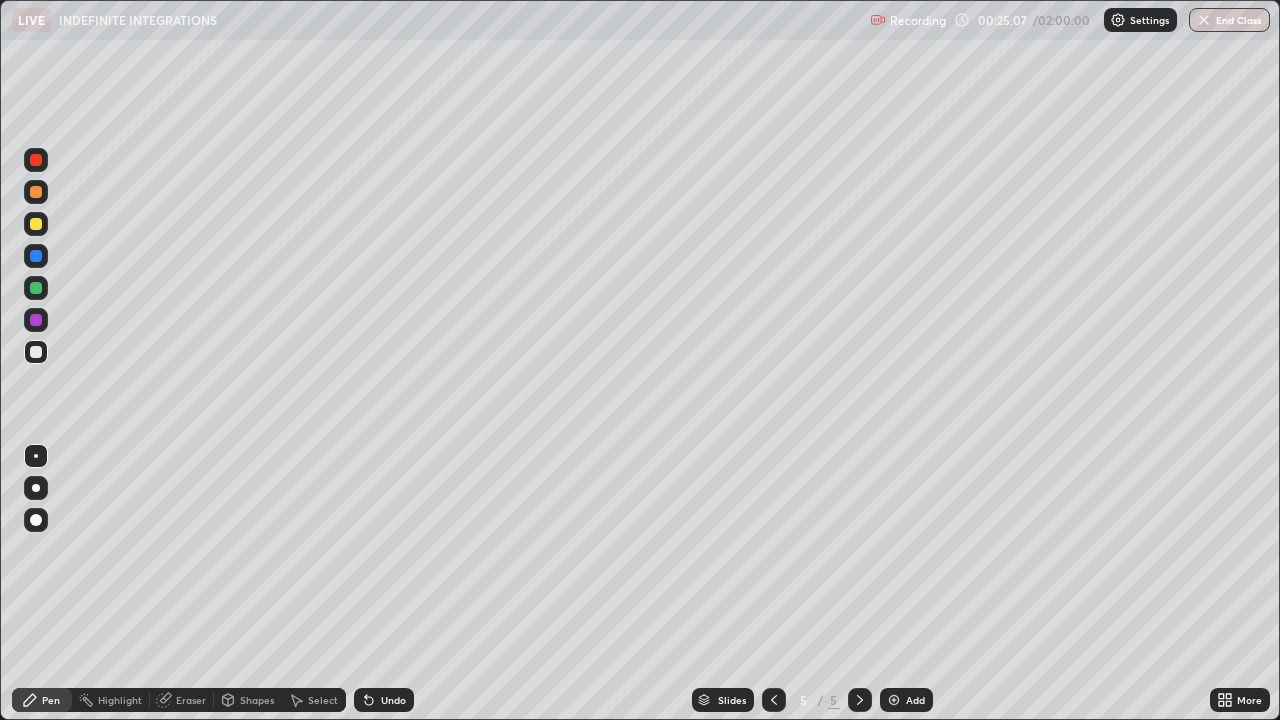click on "Add" at bounding box center (906, 700) 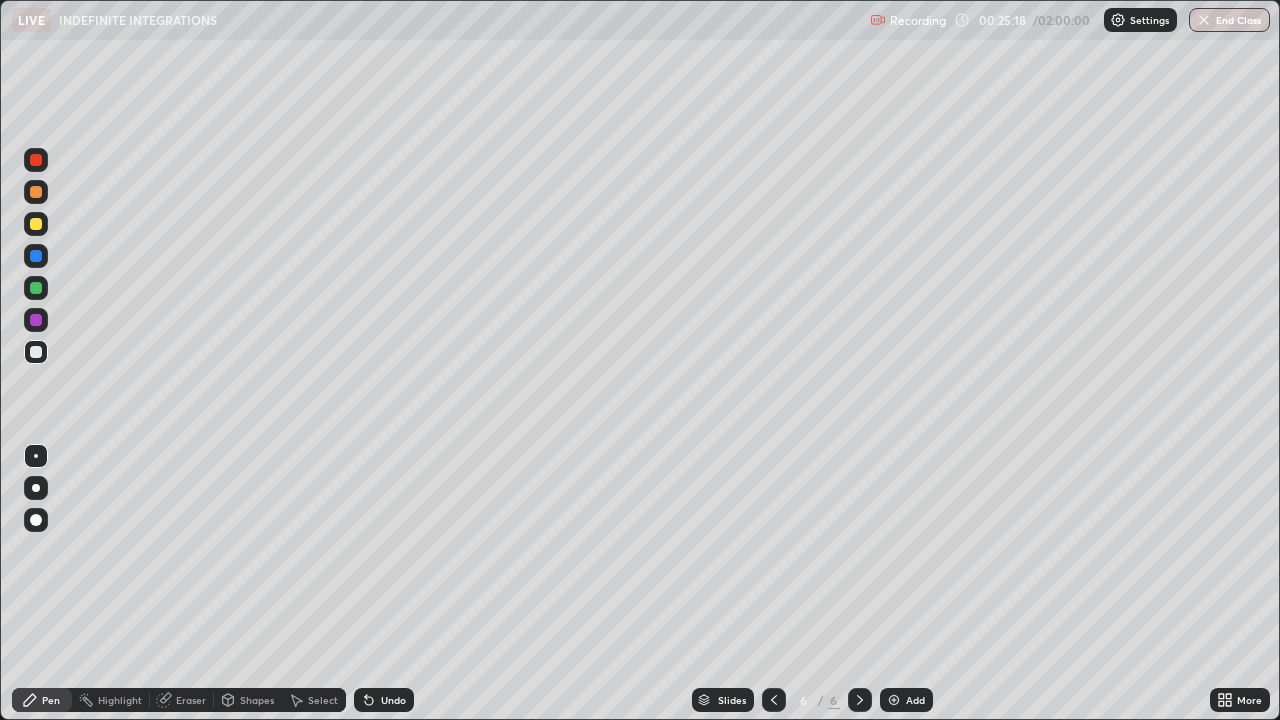 click at bounding box center (36, 224) 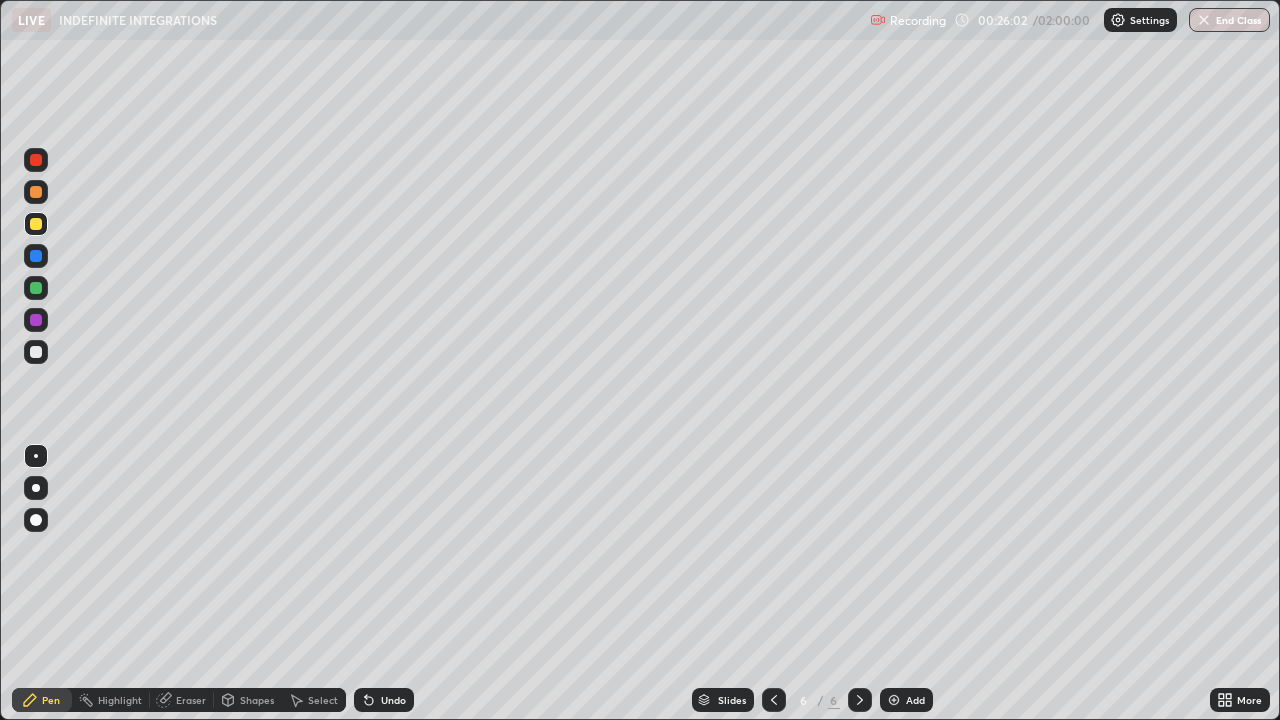 click at bounding box center (36, 288) 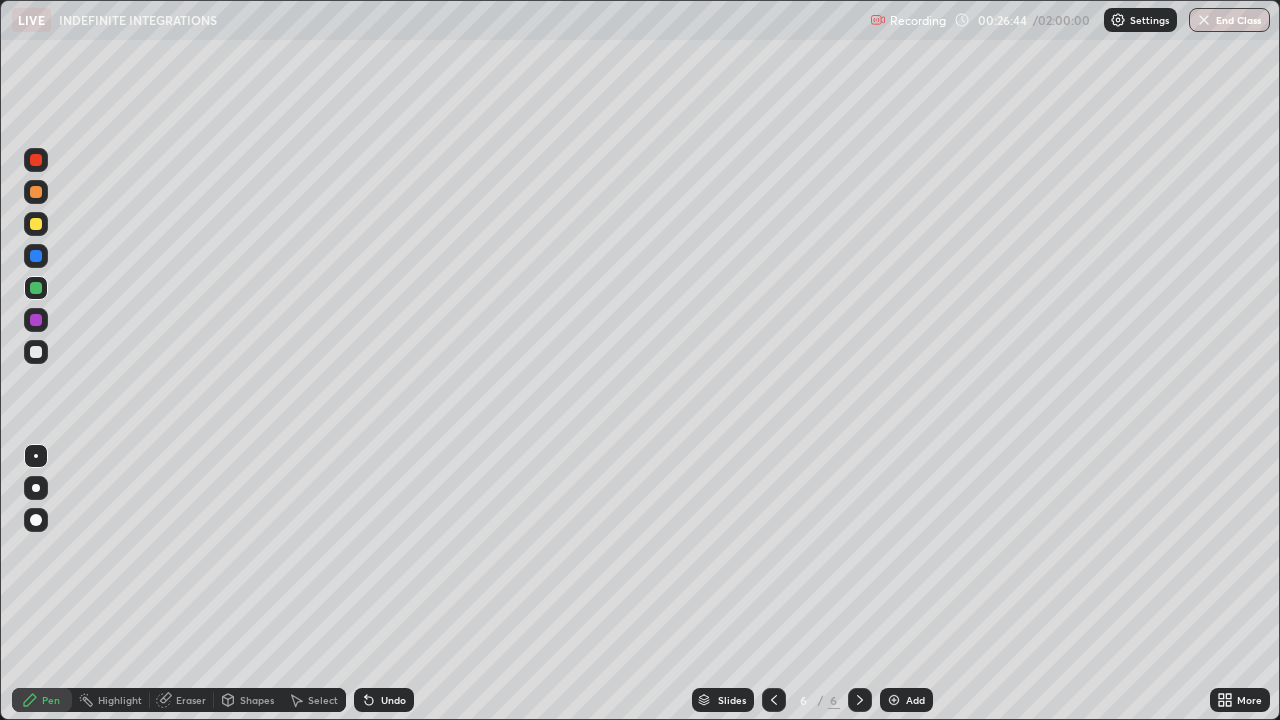click at bounding box center (36, 224) 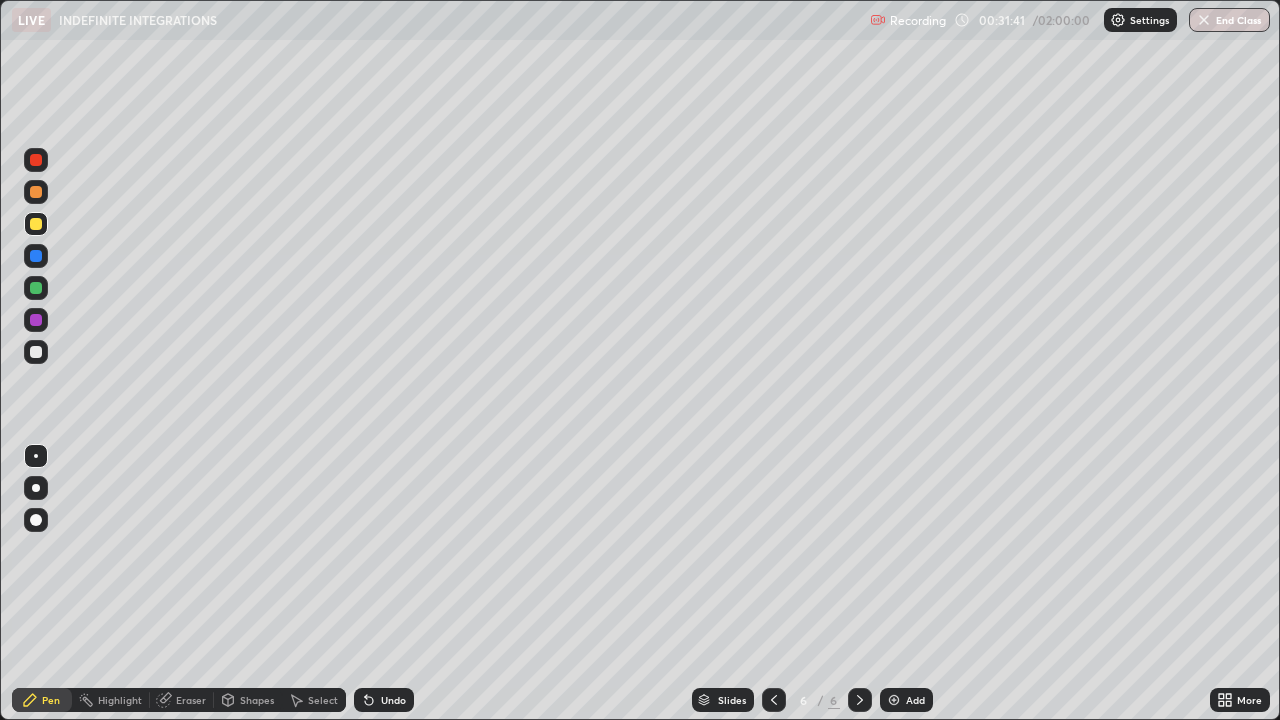 click at bounding box center [894, 700] 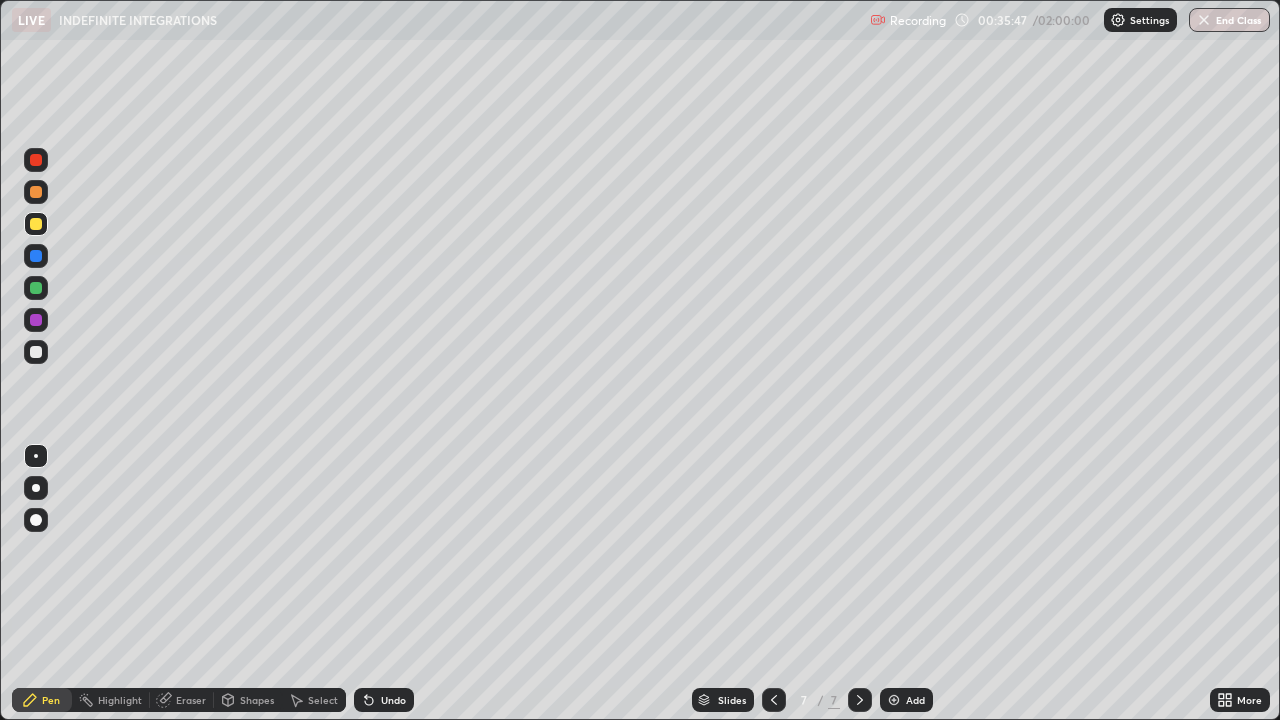 click on "Add" at bounding box center (915, 700) 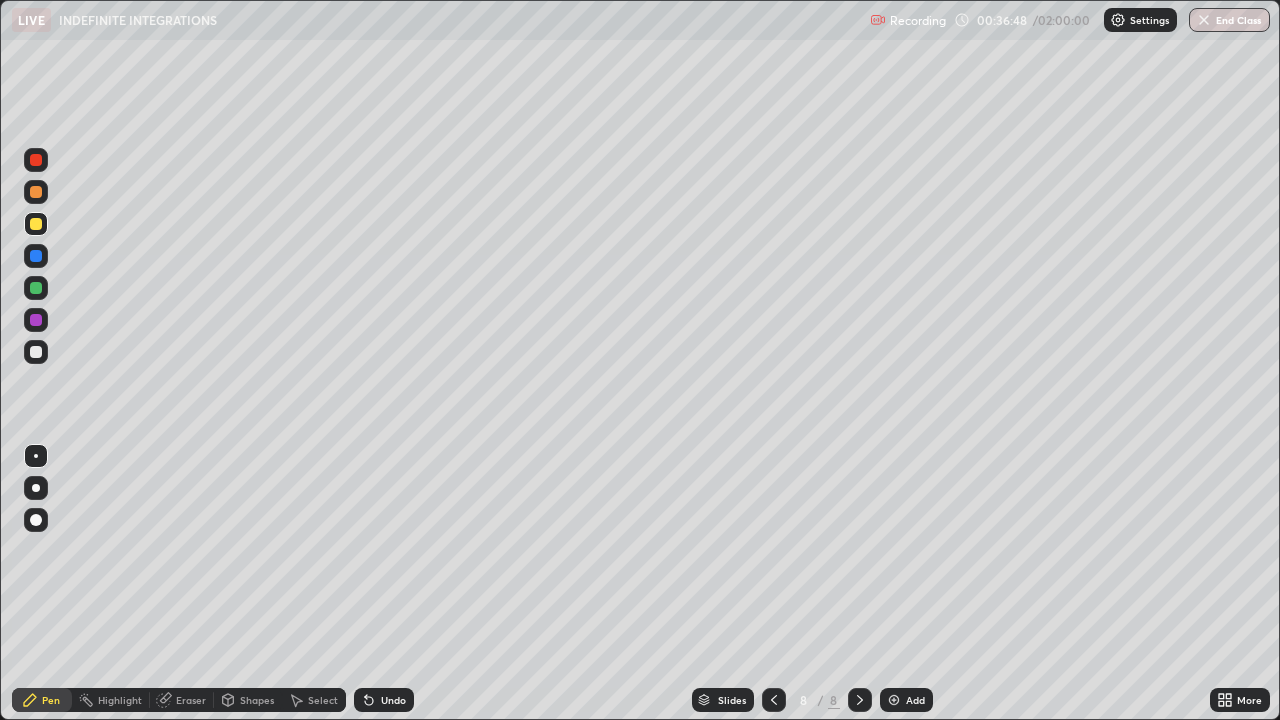 click at bounding box center (36, 288) 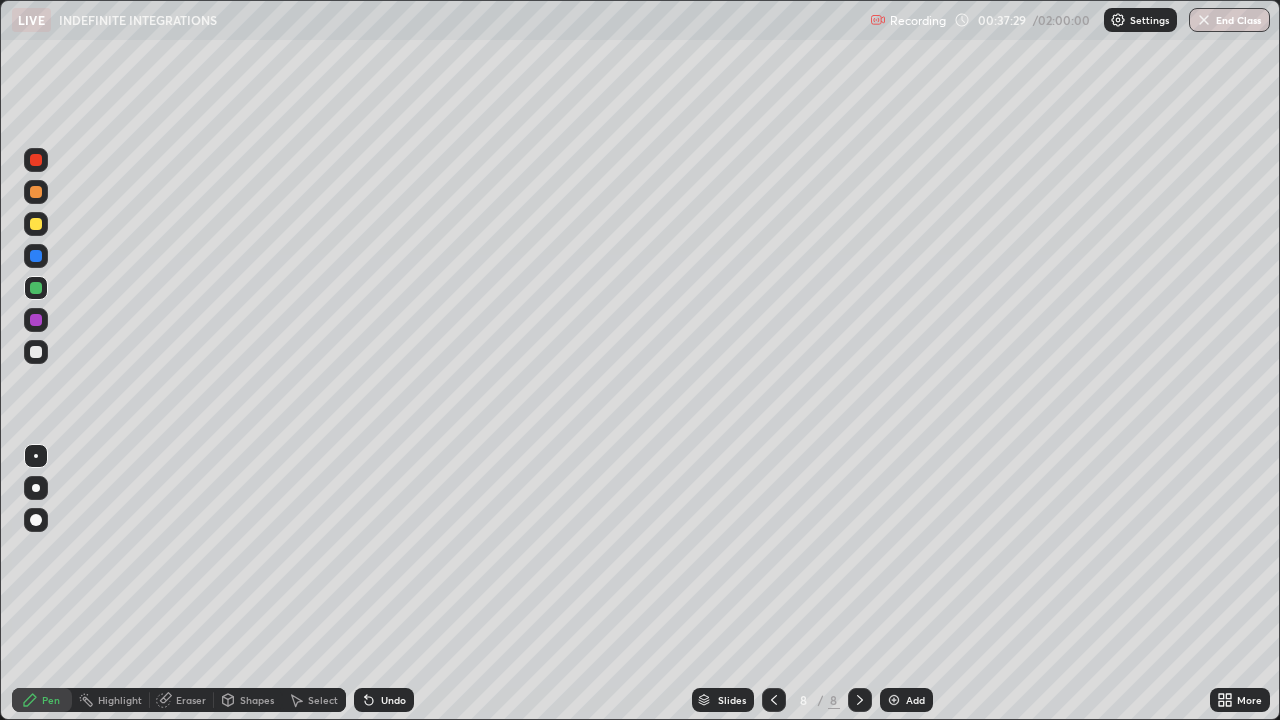 click at bounding box center (36, 224) 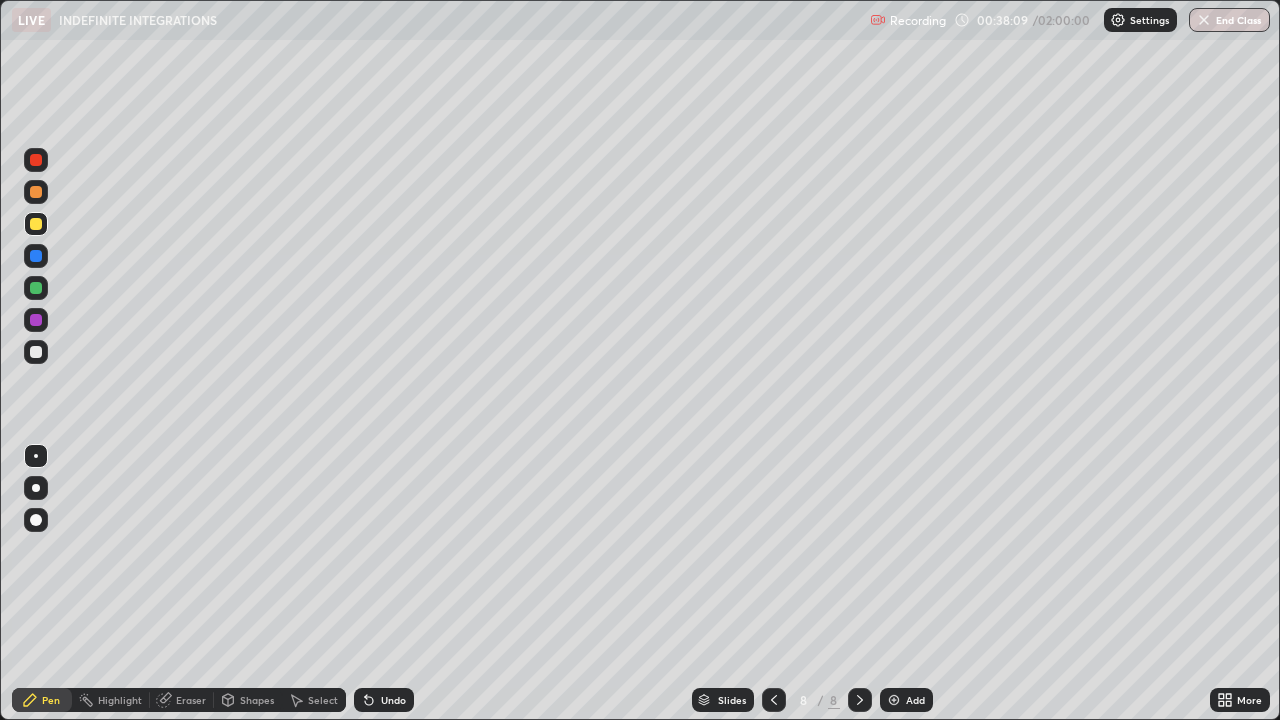 click on "Select" at bounding box center [314, 700] 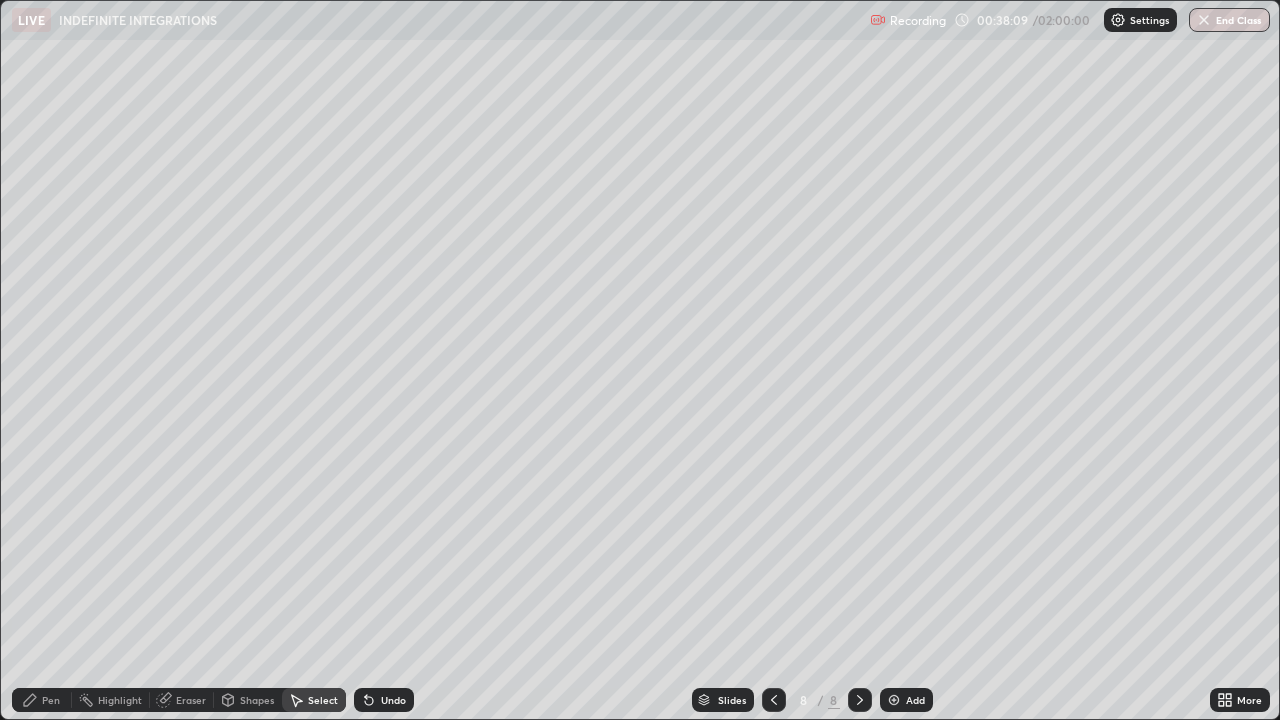 click on "0 ° Undo Copy Duplicate Duplicate to new slide Delete" at bounding box center [640, 360] 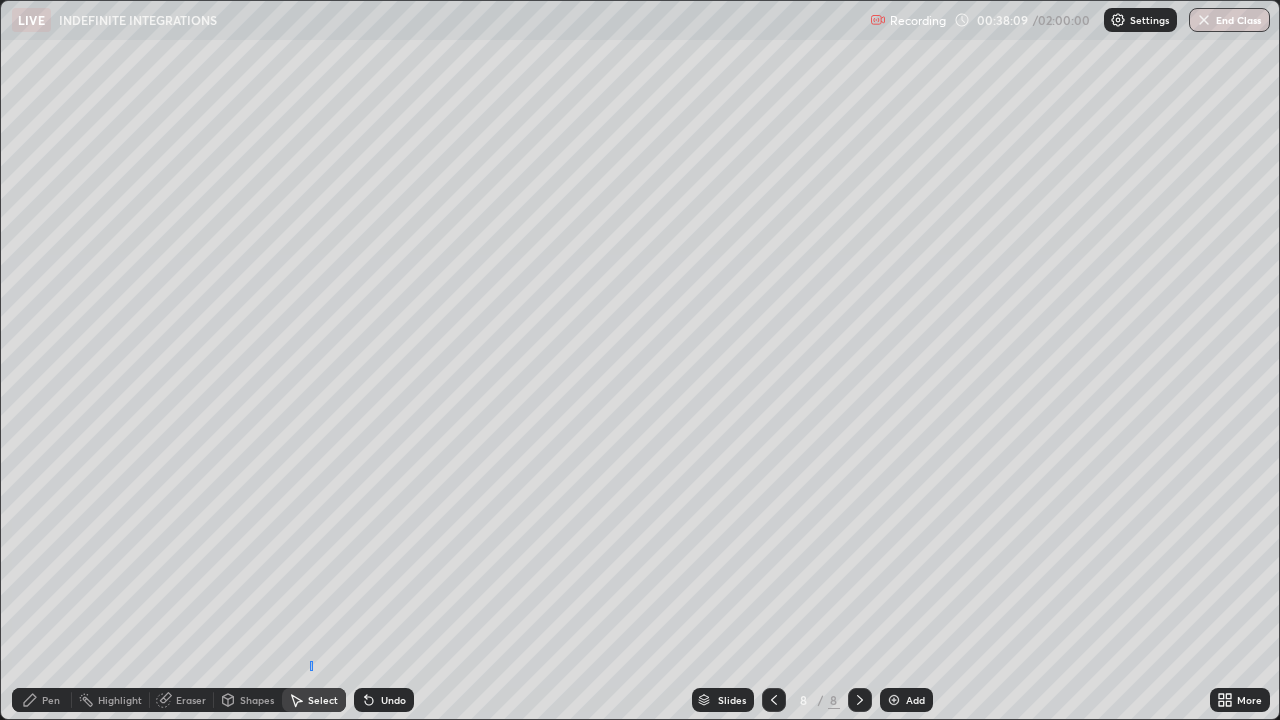 click on "Select" at bounding box center (314, 700) 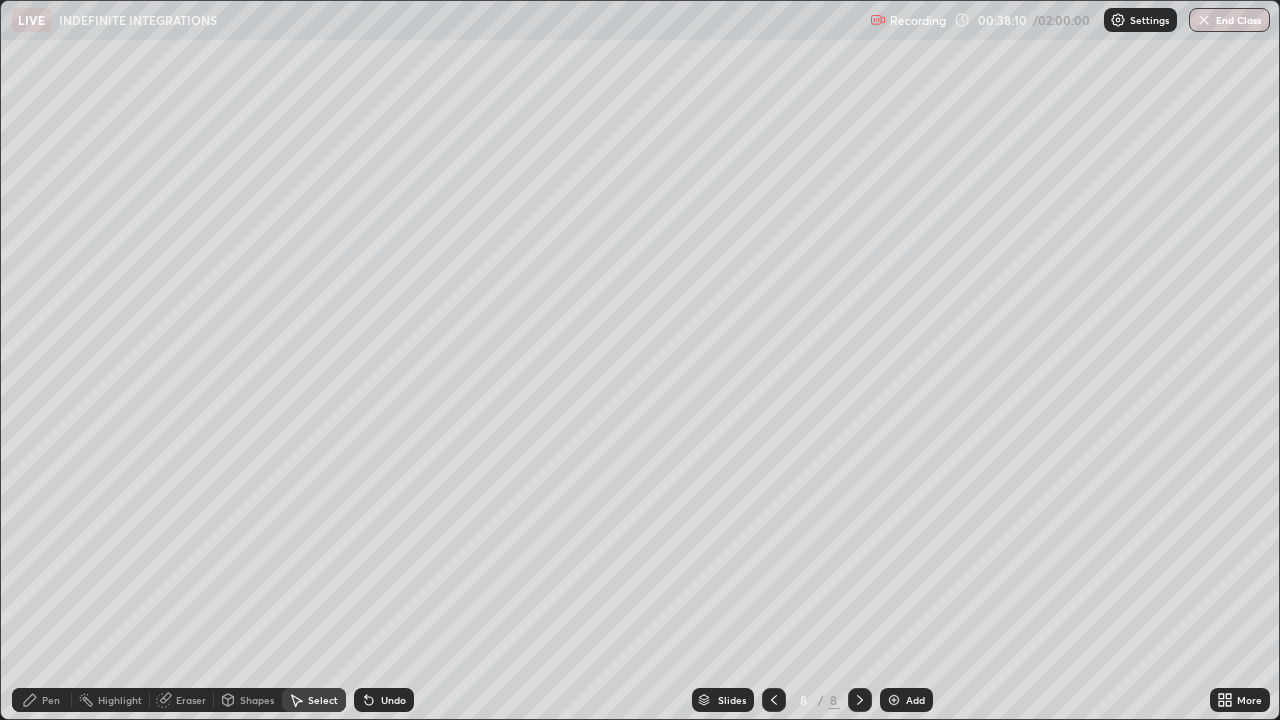 click on "0 ° Undo Copy Duplicate Duplicate to new slide Delete" at bounding box center [640, 360] 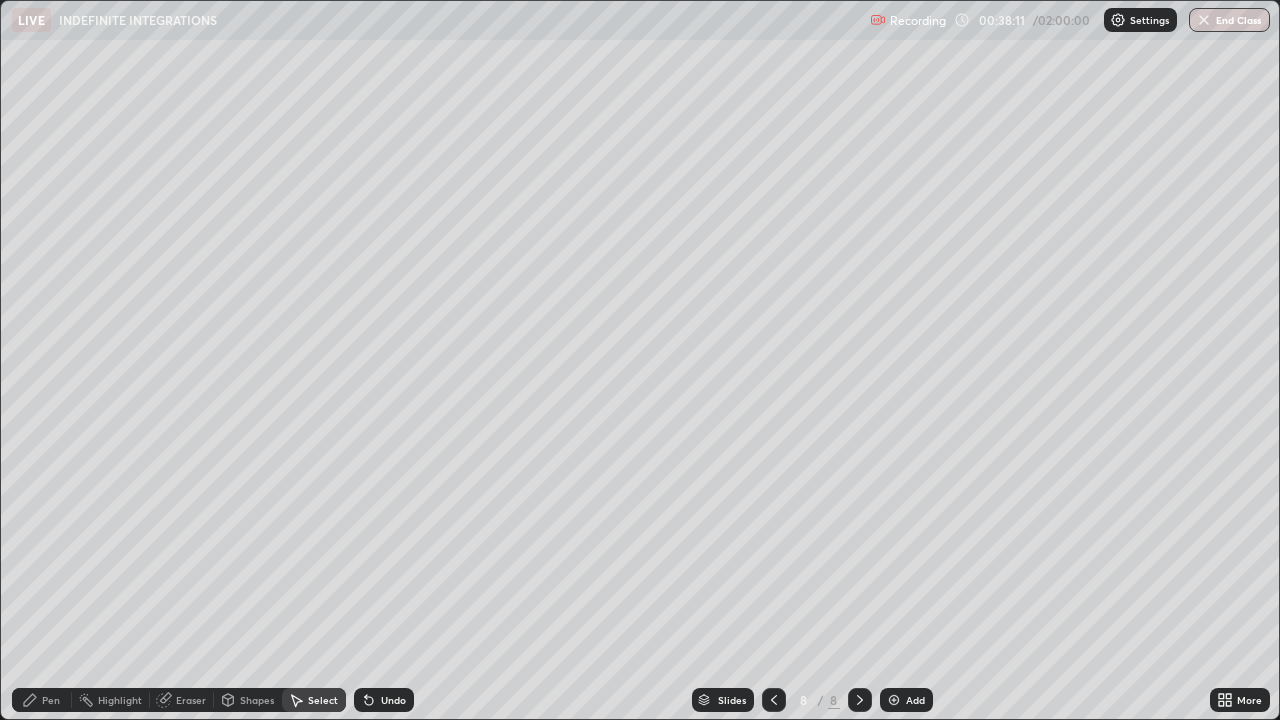 click on "Pen" at bounding box center (51, 700) 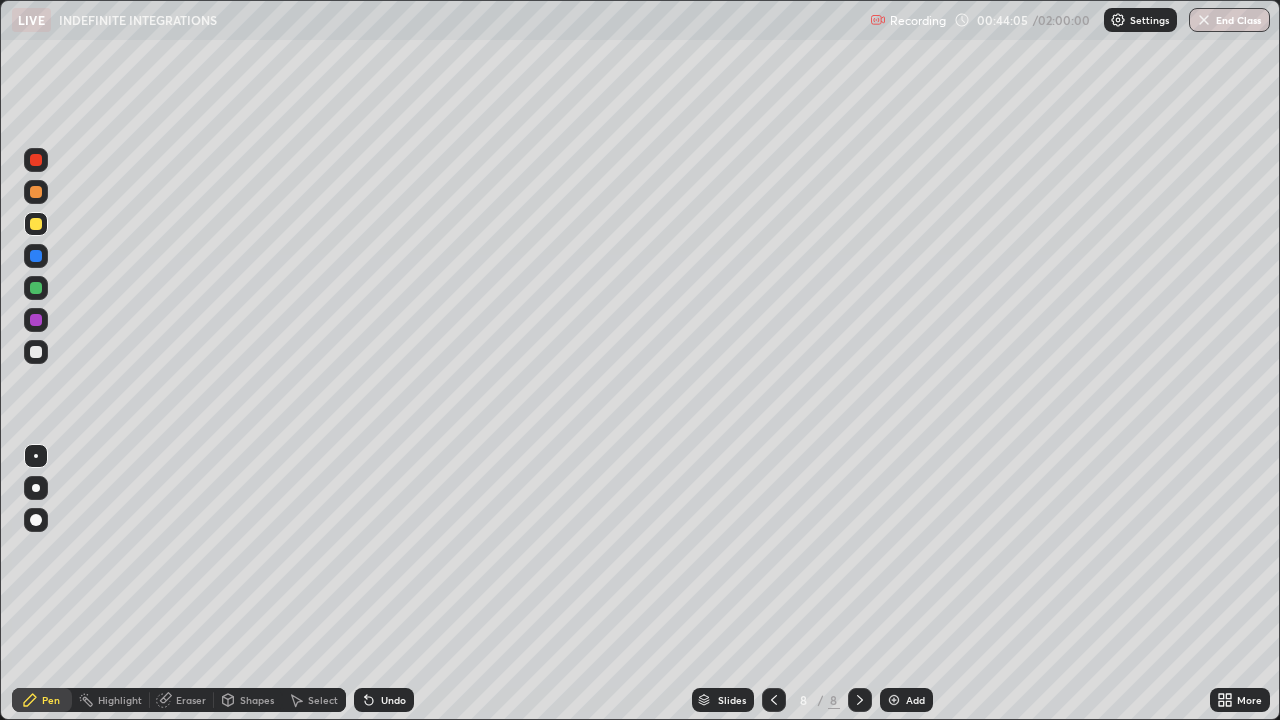 click at bounding box center (36, 320) 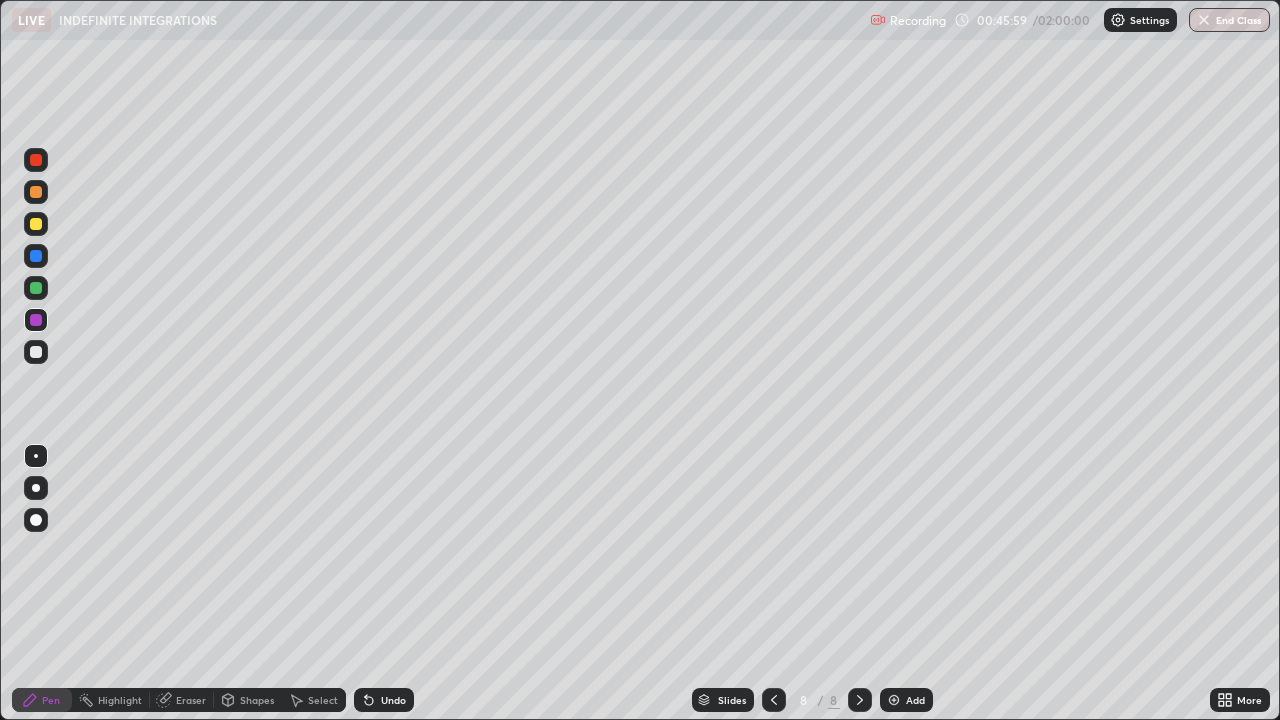click at bounding box center [36, 224] 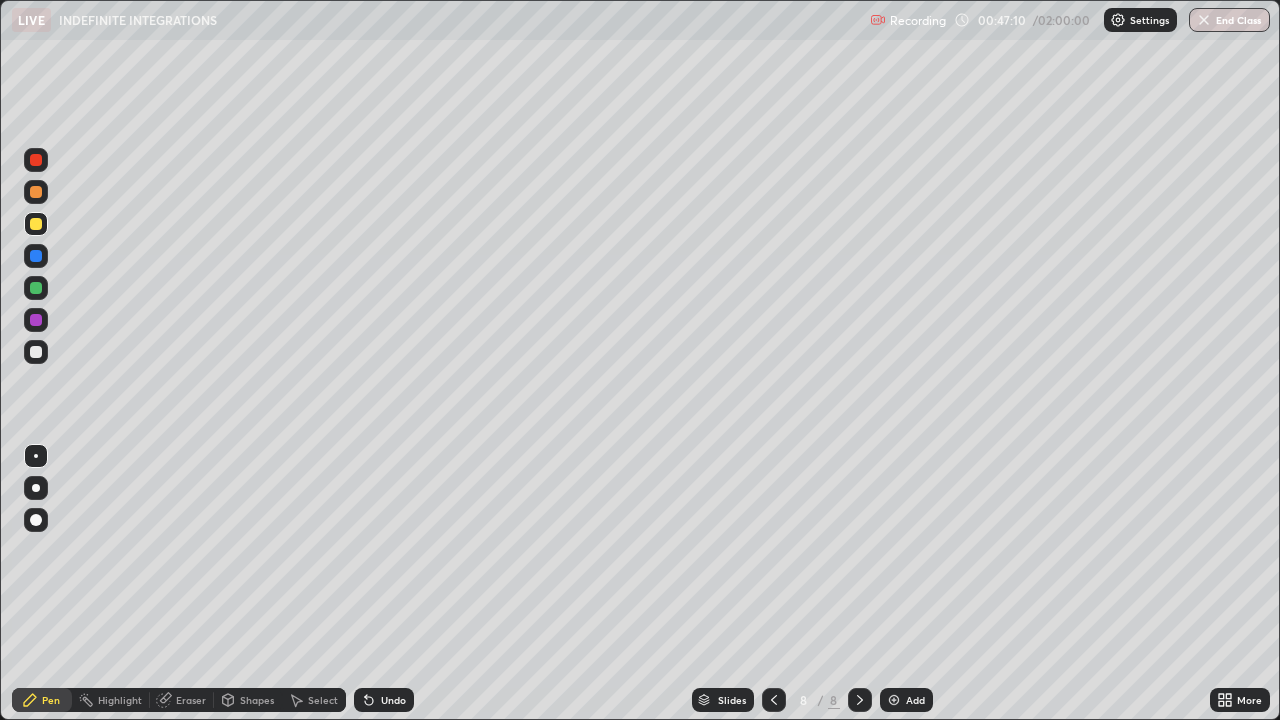 click on "Add" at bounding box center [906, 700] 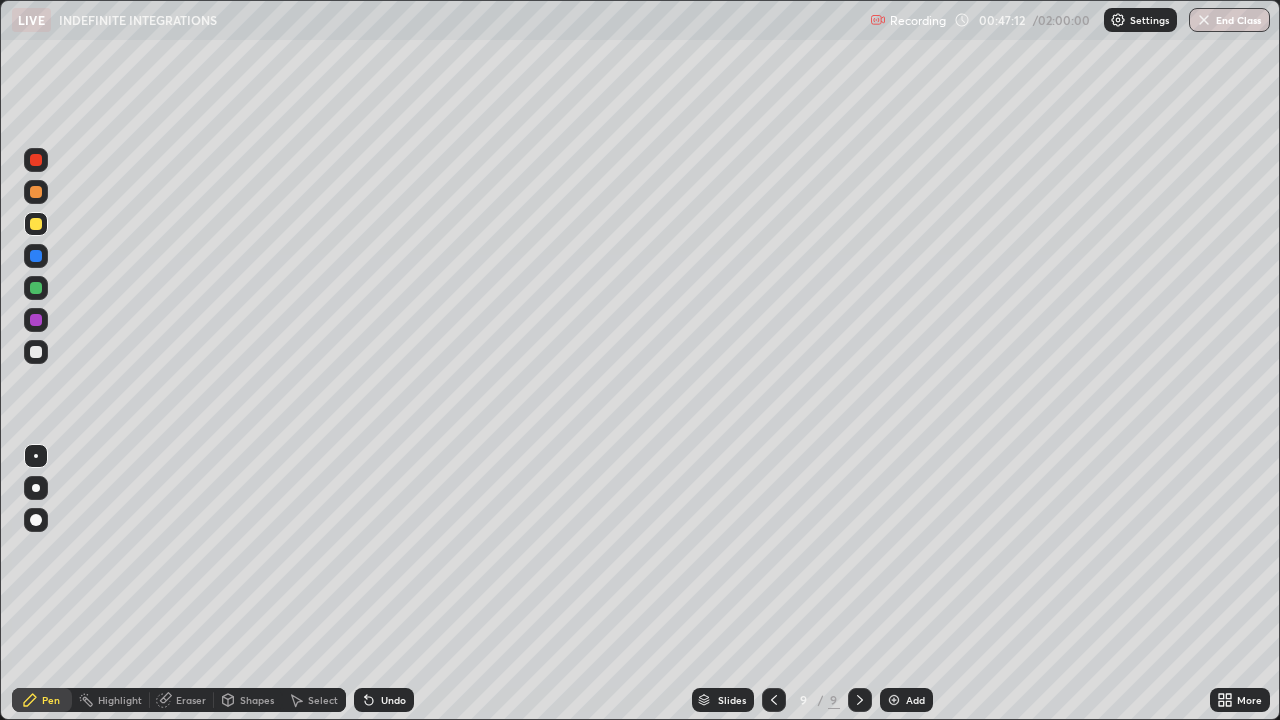 click at bounding box center (36, 224) 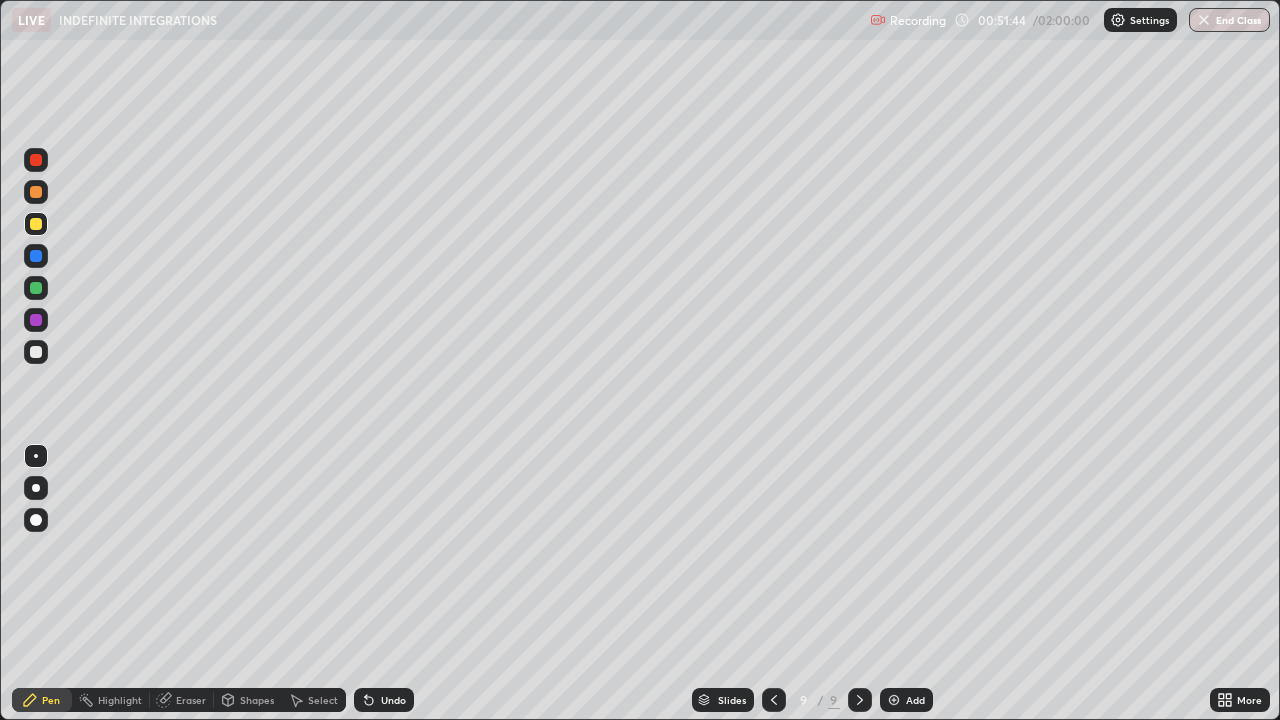 click on "Add" at bounding box center [915, 700] 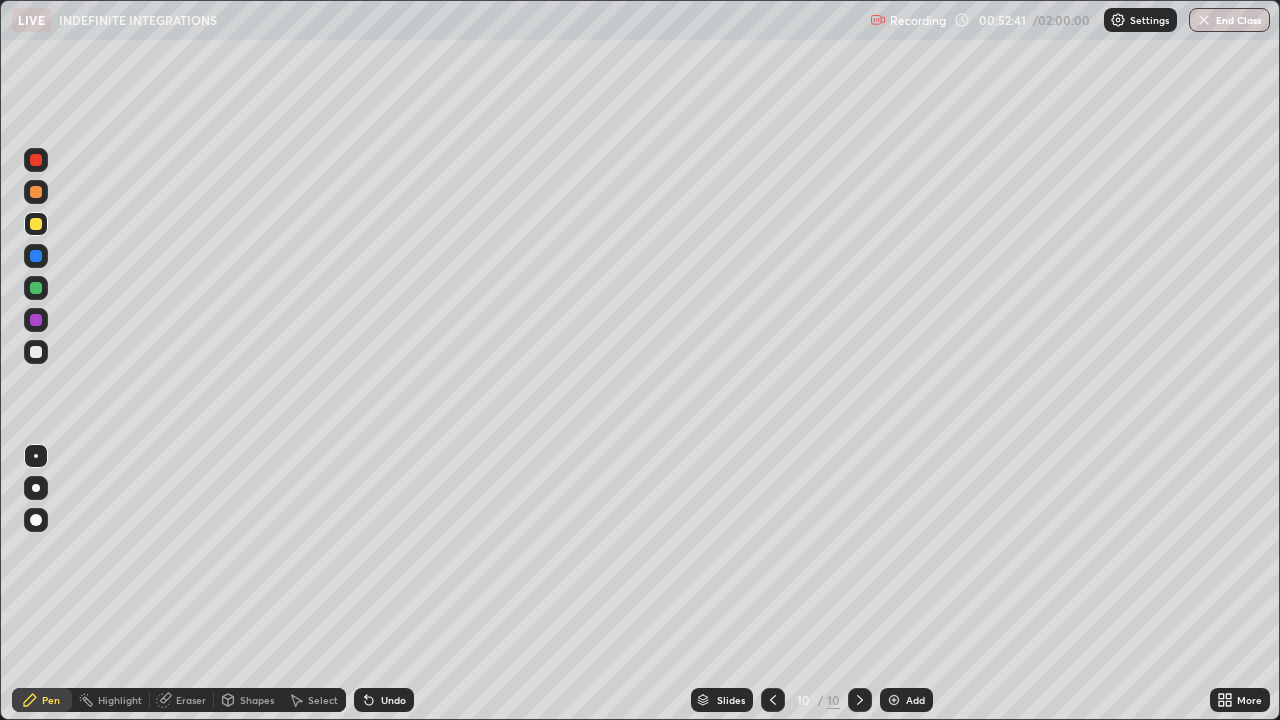 click at bounding box center [36, 288] 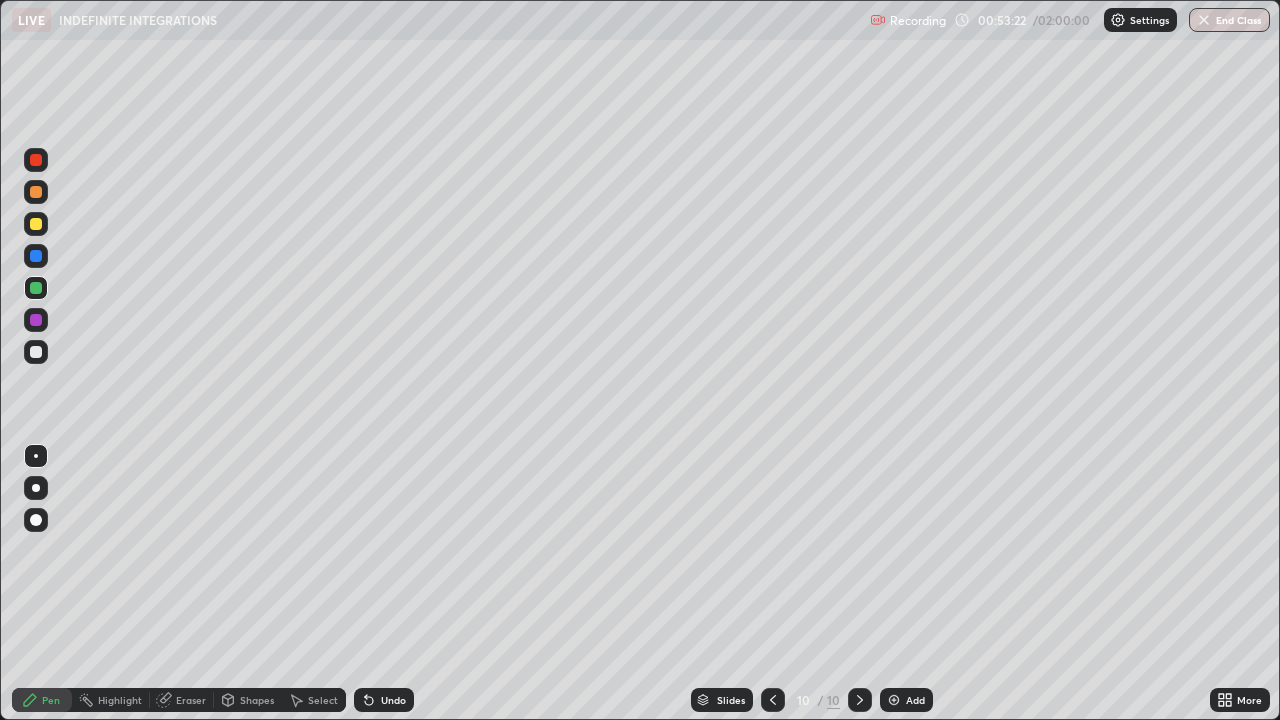 click at bounding box center (36, 224) 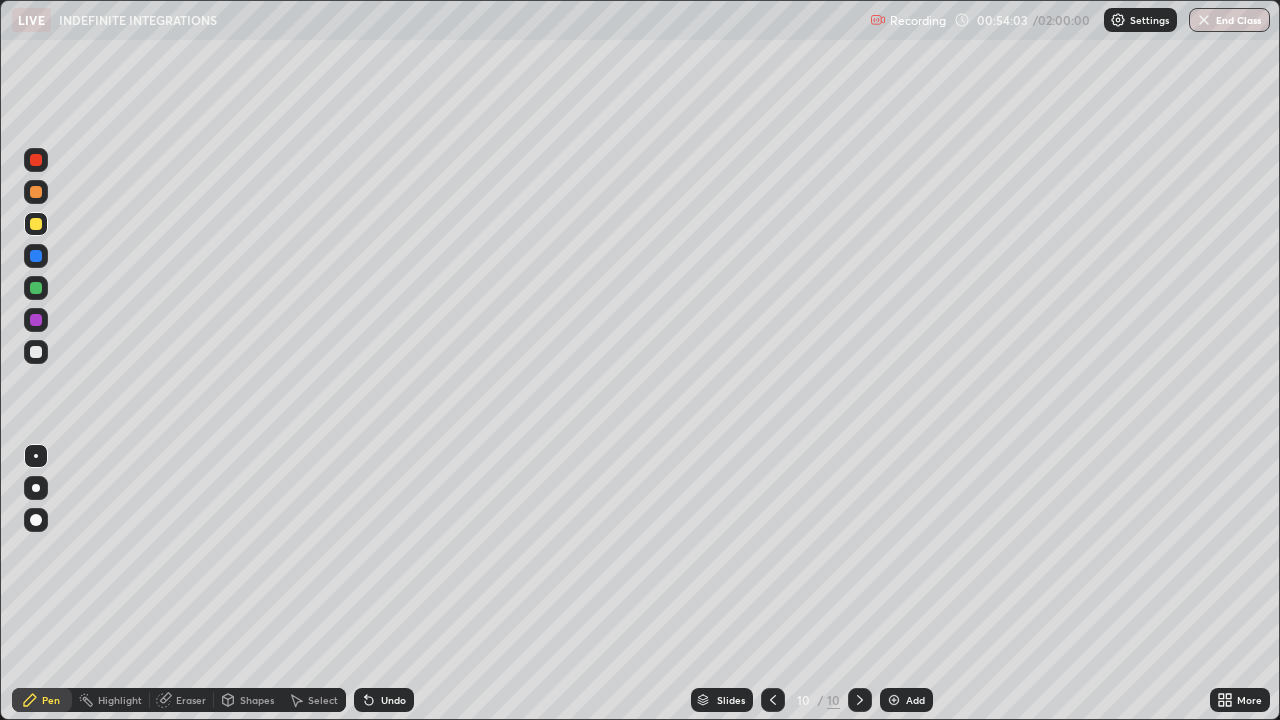 click at bounding box center [36, 288] 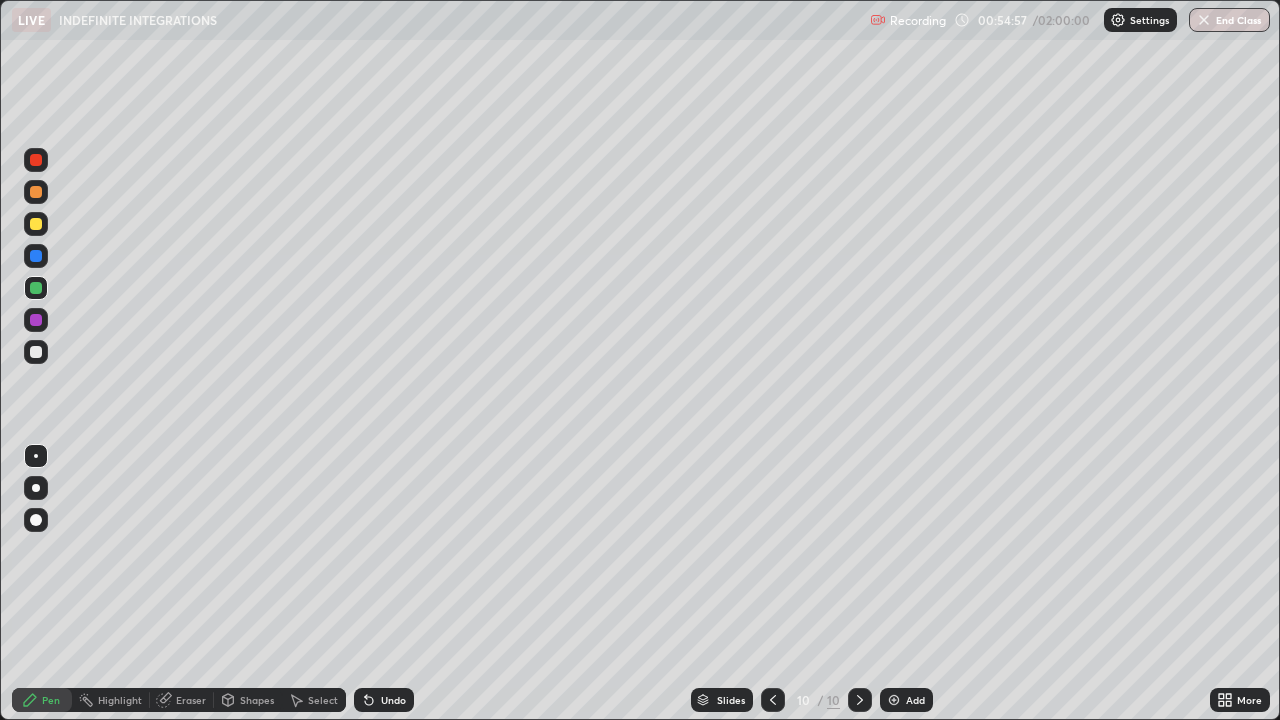 click at bounding box center (36, 320) 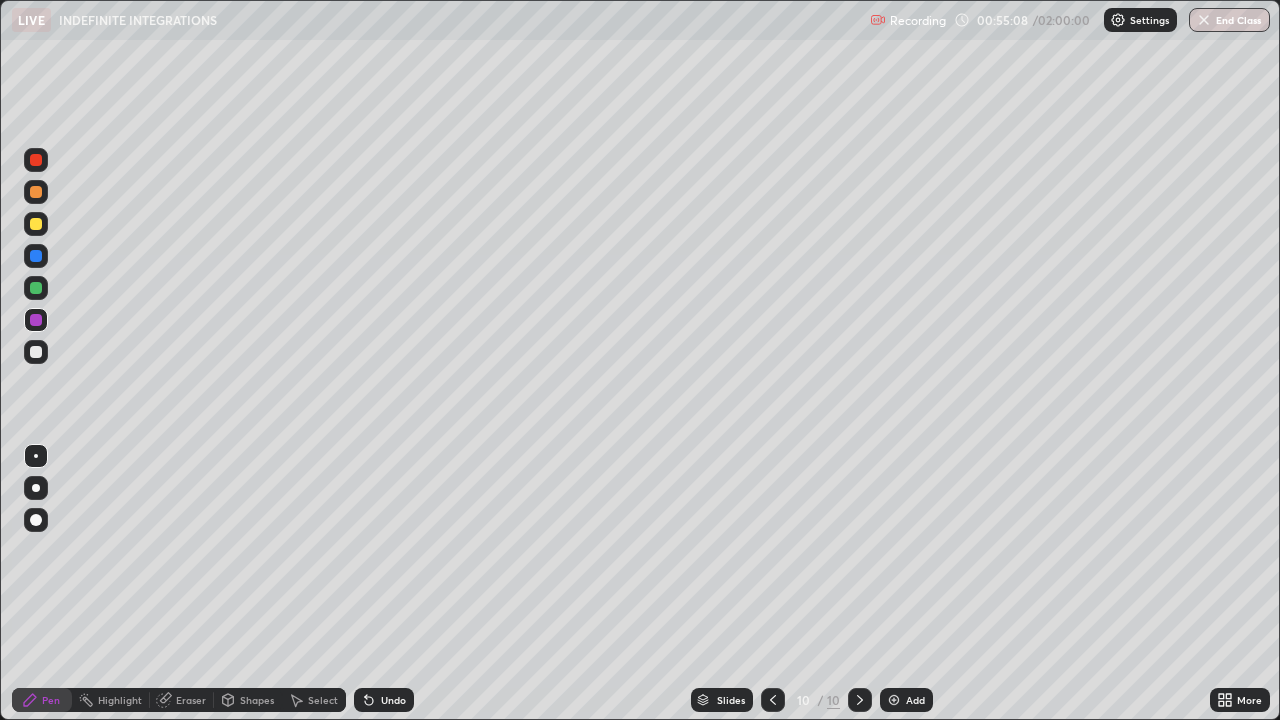 click on "Eraser" at bounding box center [191, 700] 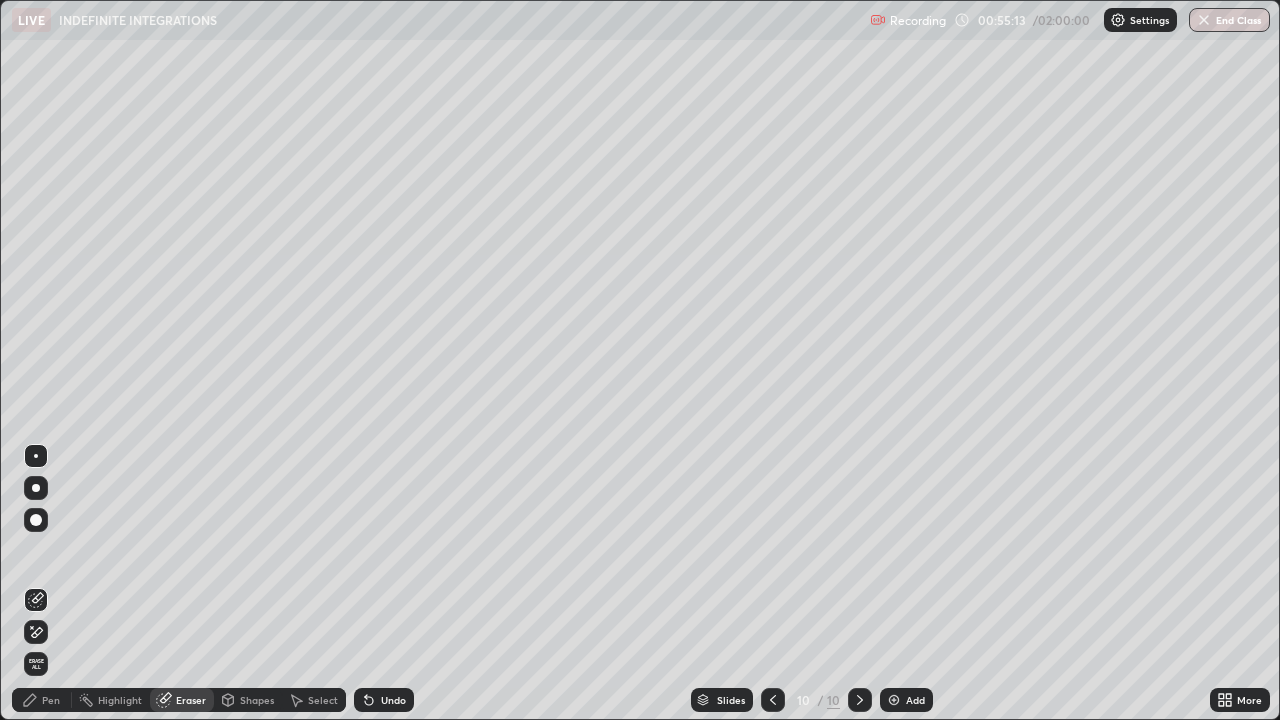 click on "Pen" at bounding box center (51, 700) 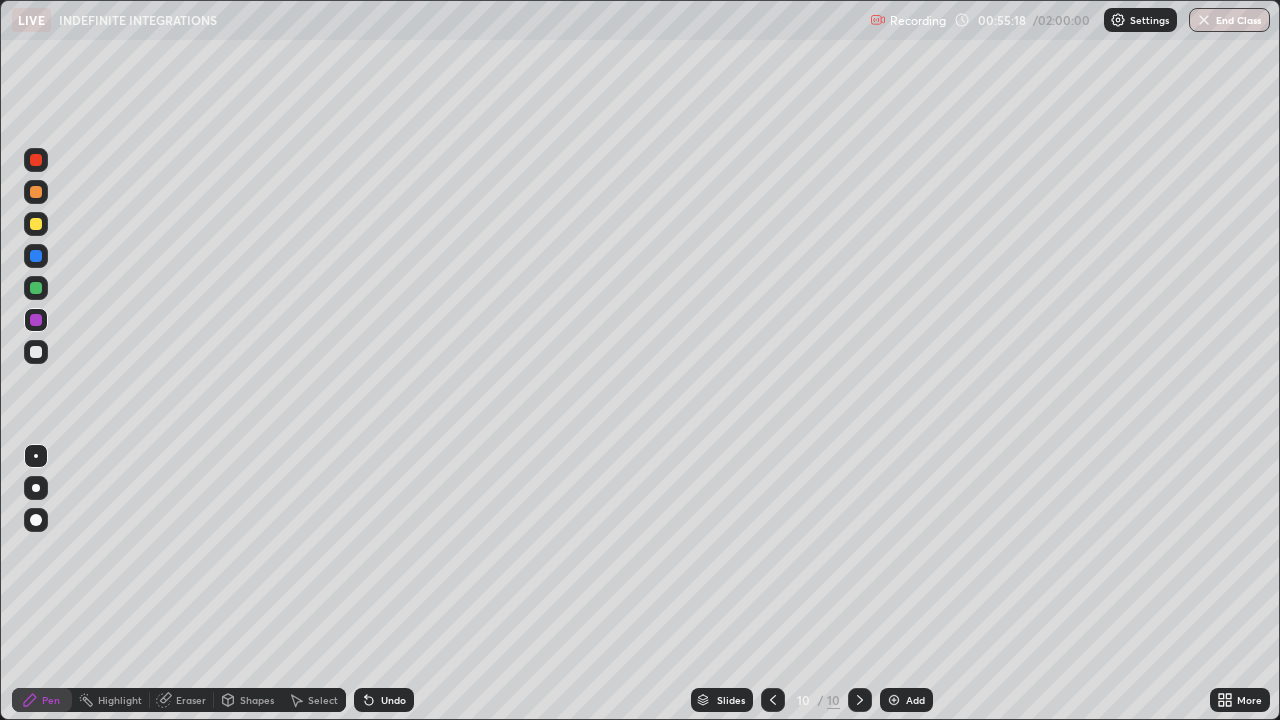 click at bounding box center (36, 224) 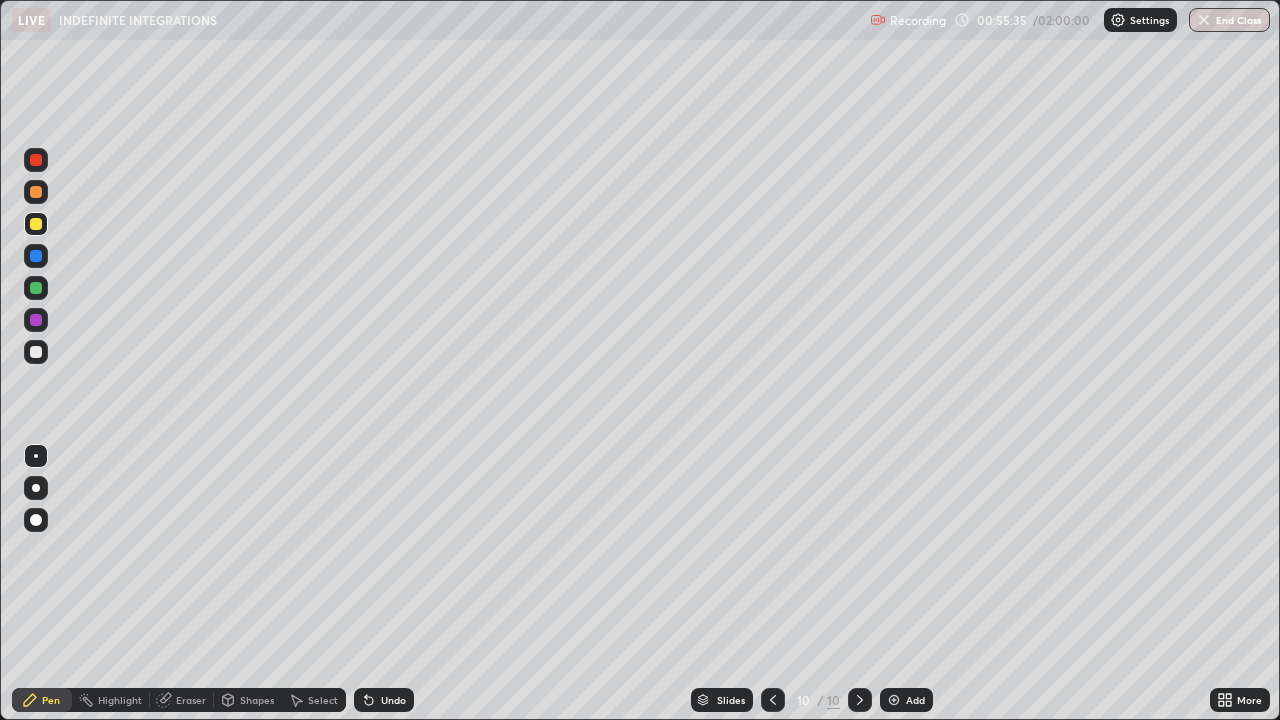 click at bounding box center (36, 320) 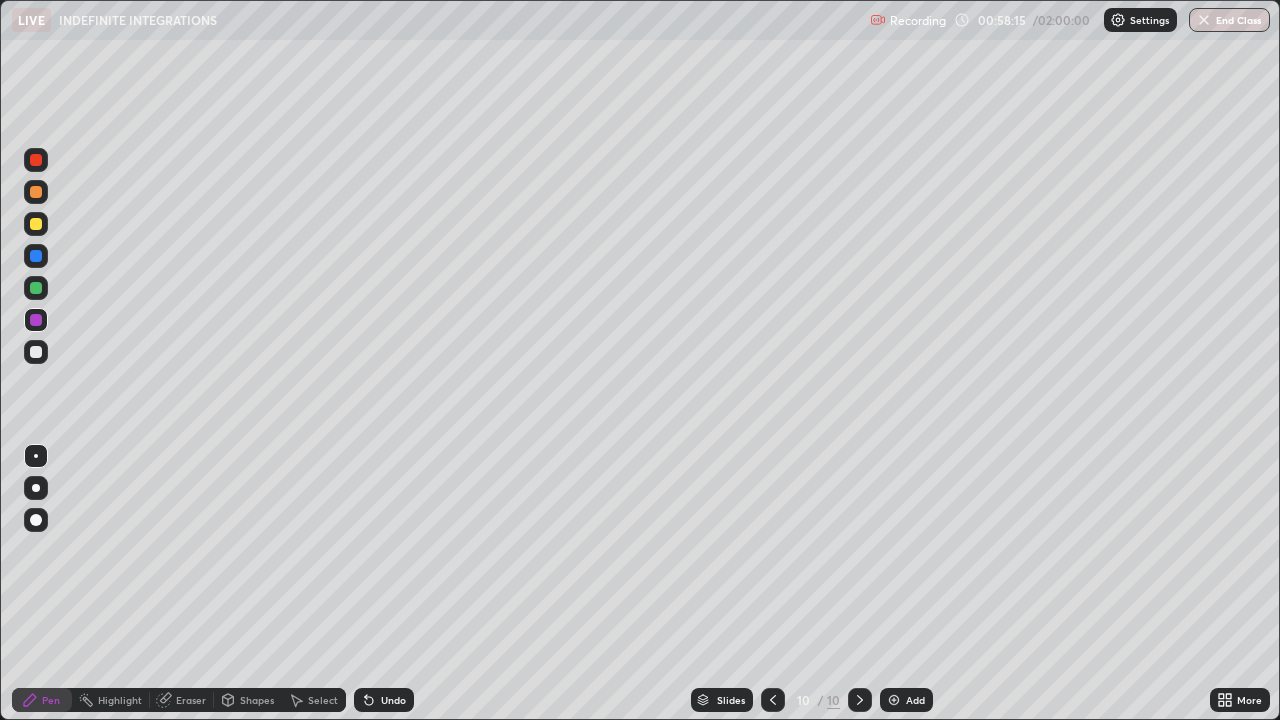 click on "Add" at bounding box center (906, 700) 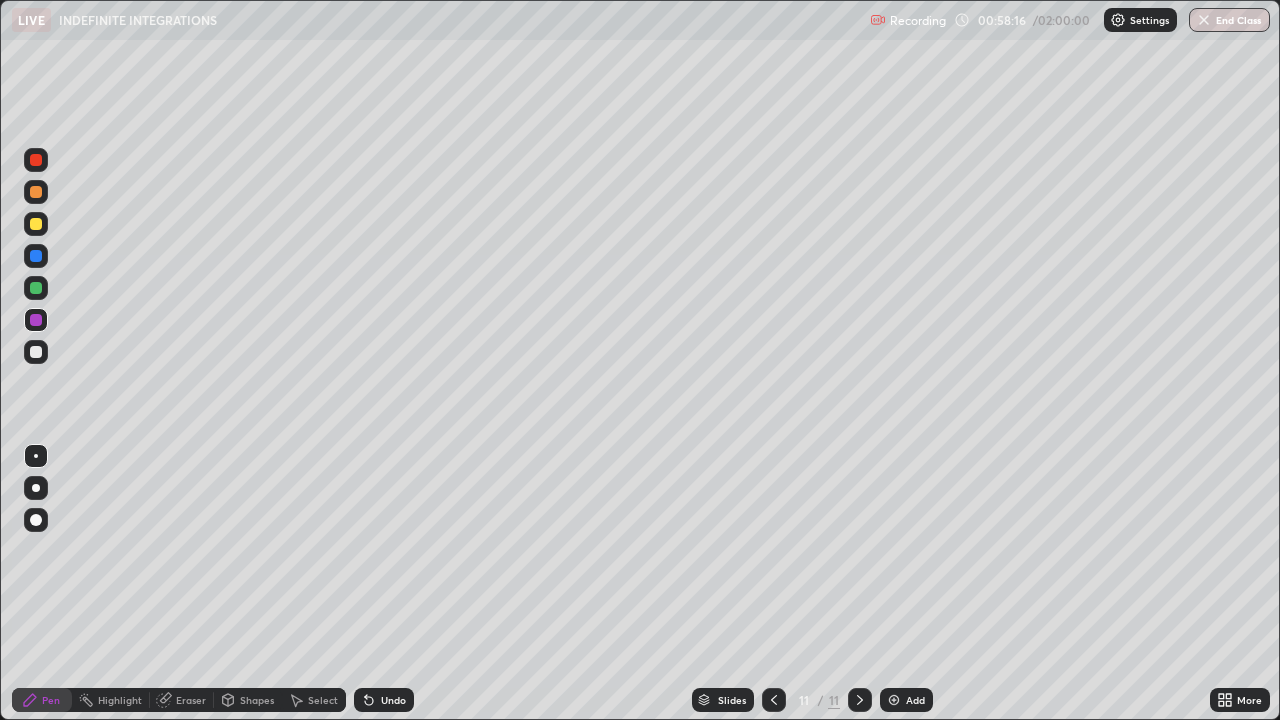 click at bounding box center (36, 224) 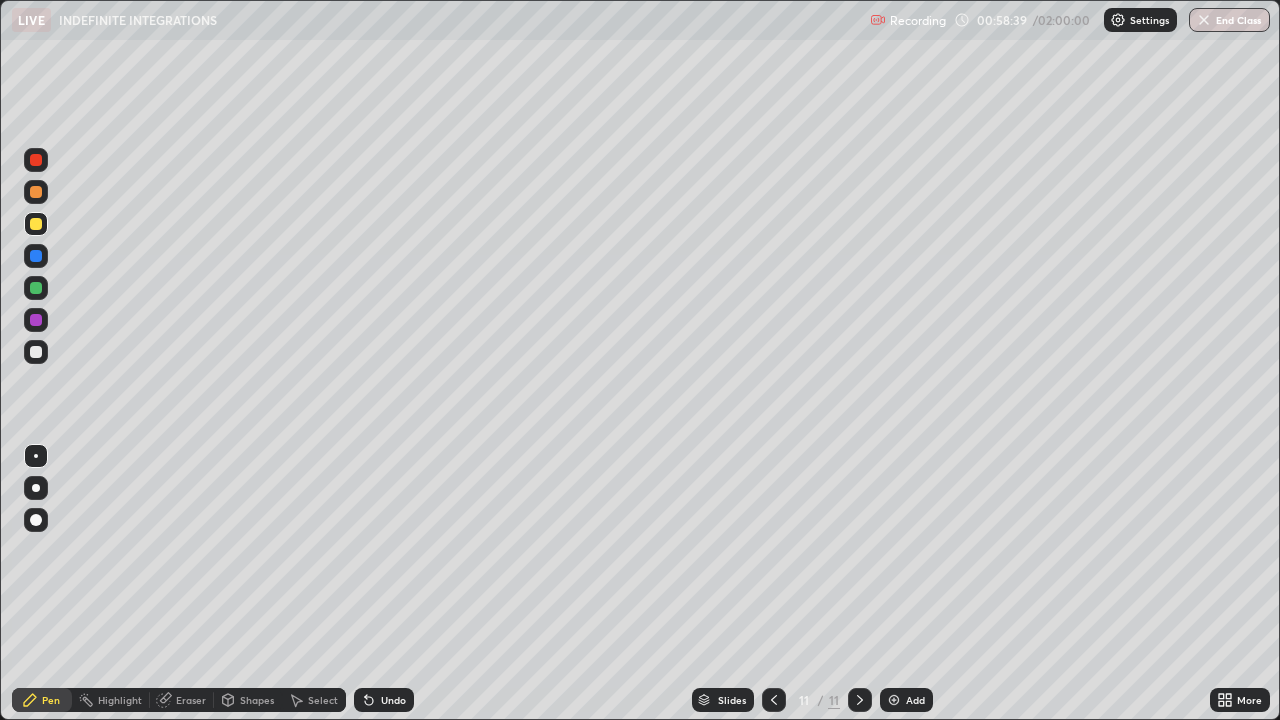 click on "Eraser" at bounding box center [191, 700] 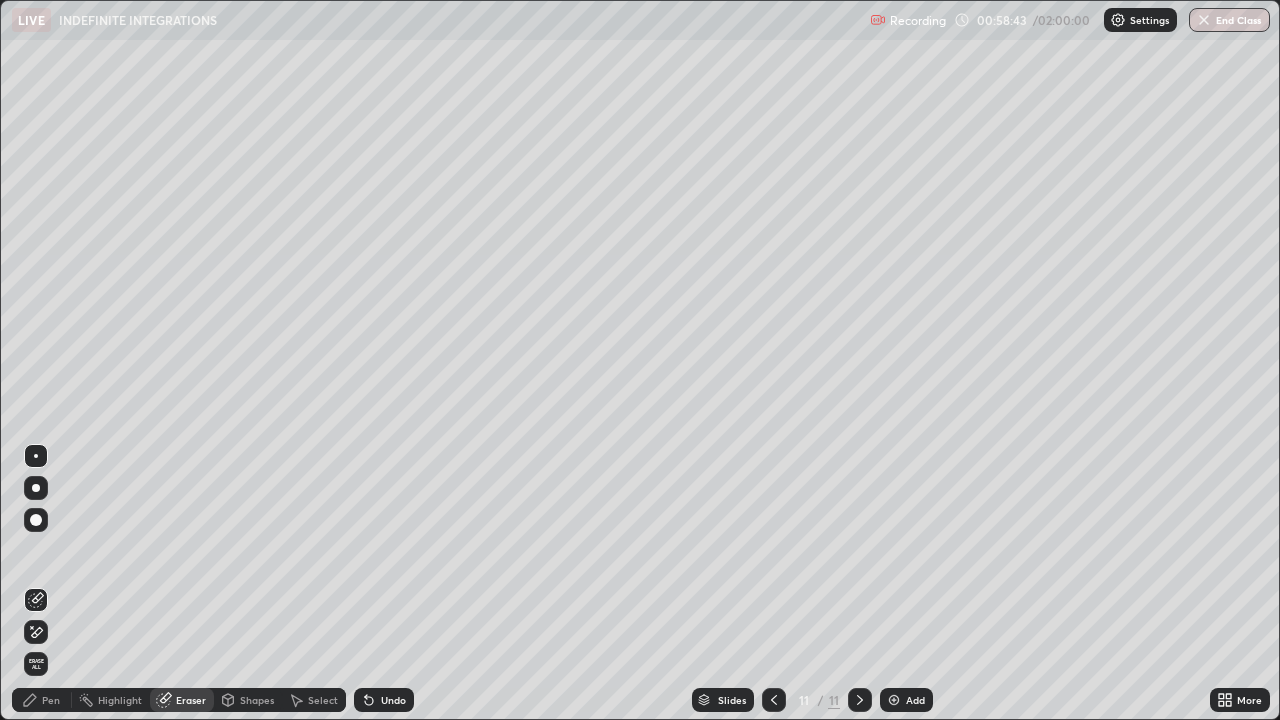 click on "Pen" at bounding box center [42, 700] 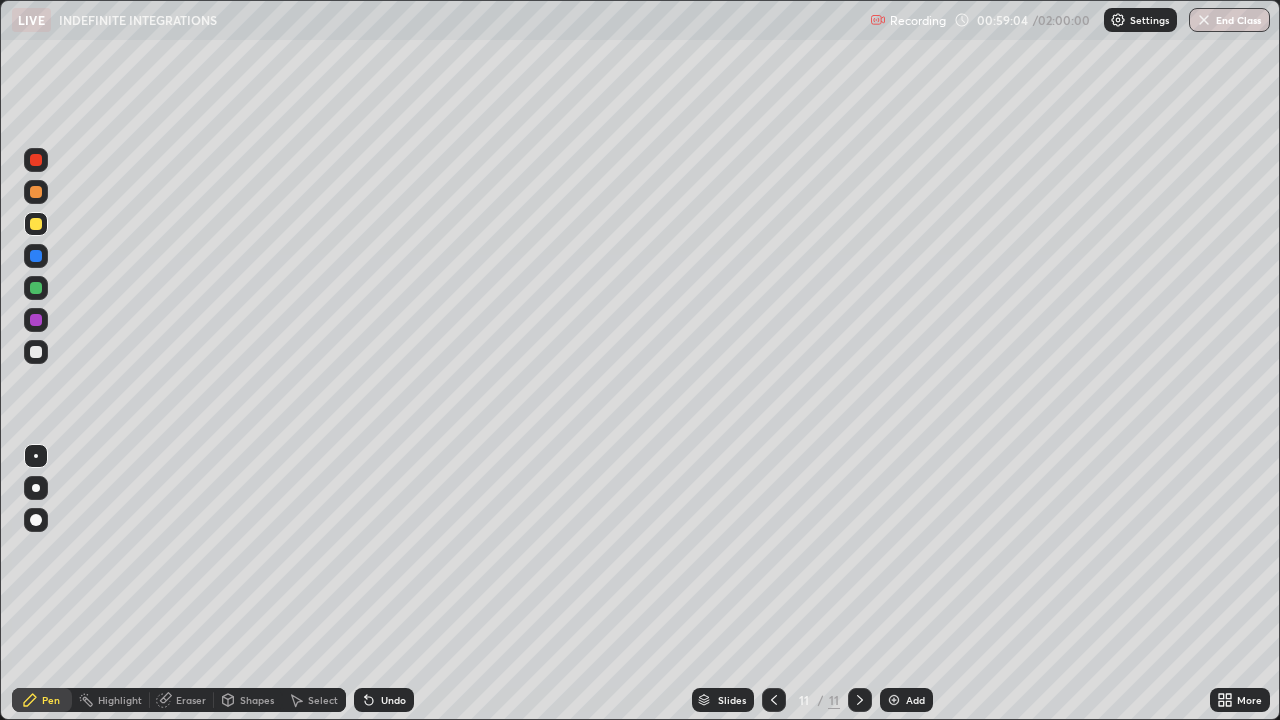 click at bounding box center (36, 288) 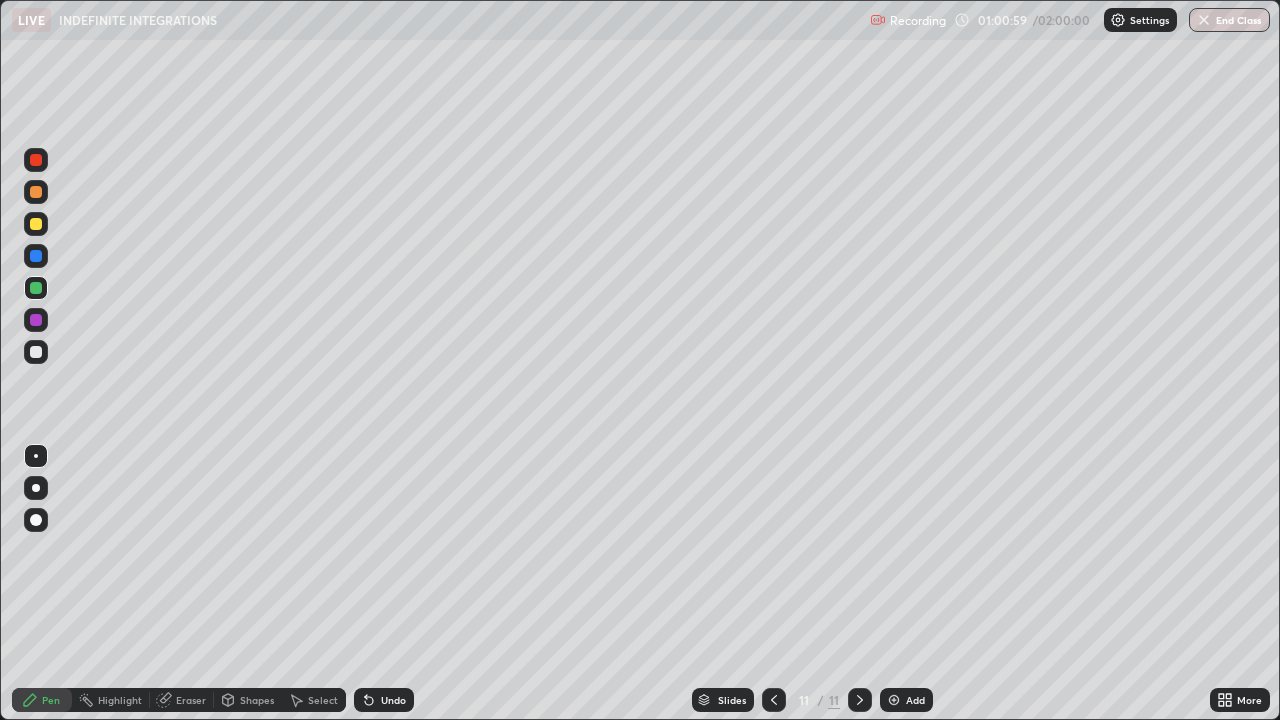 click at bounding box center [36, 320] 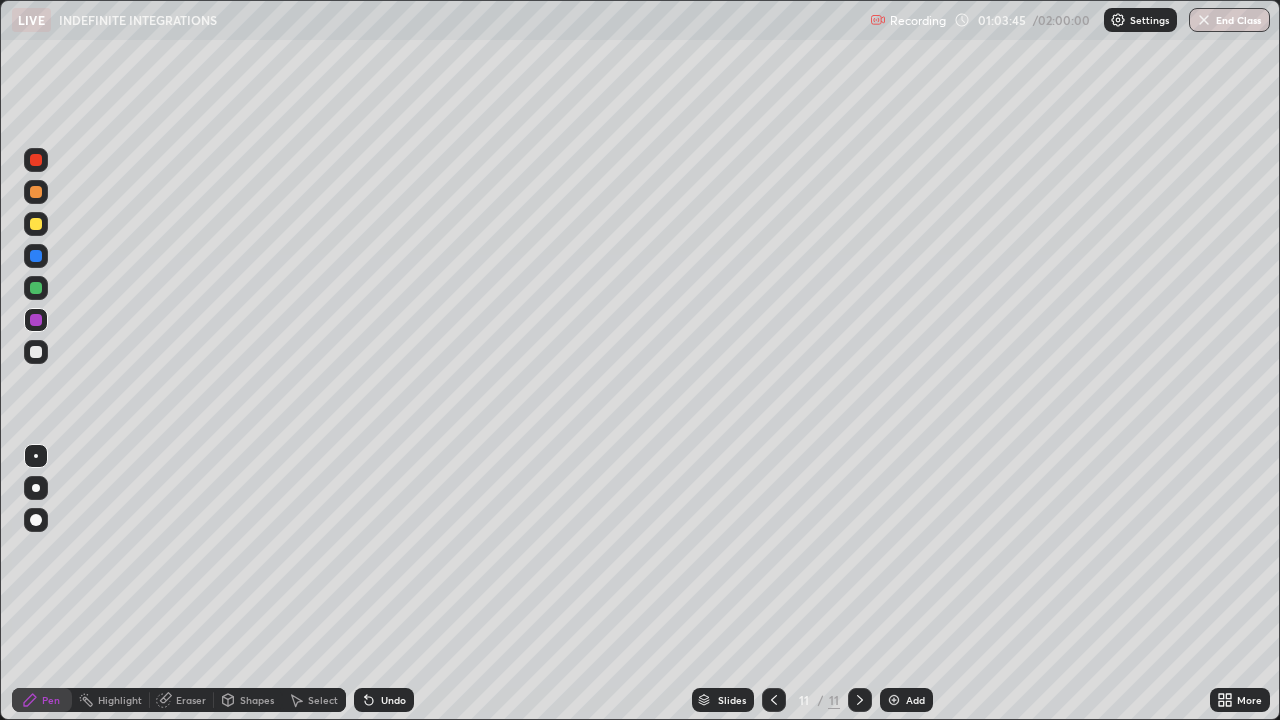click on "Add" at bounding box center (915, 700) 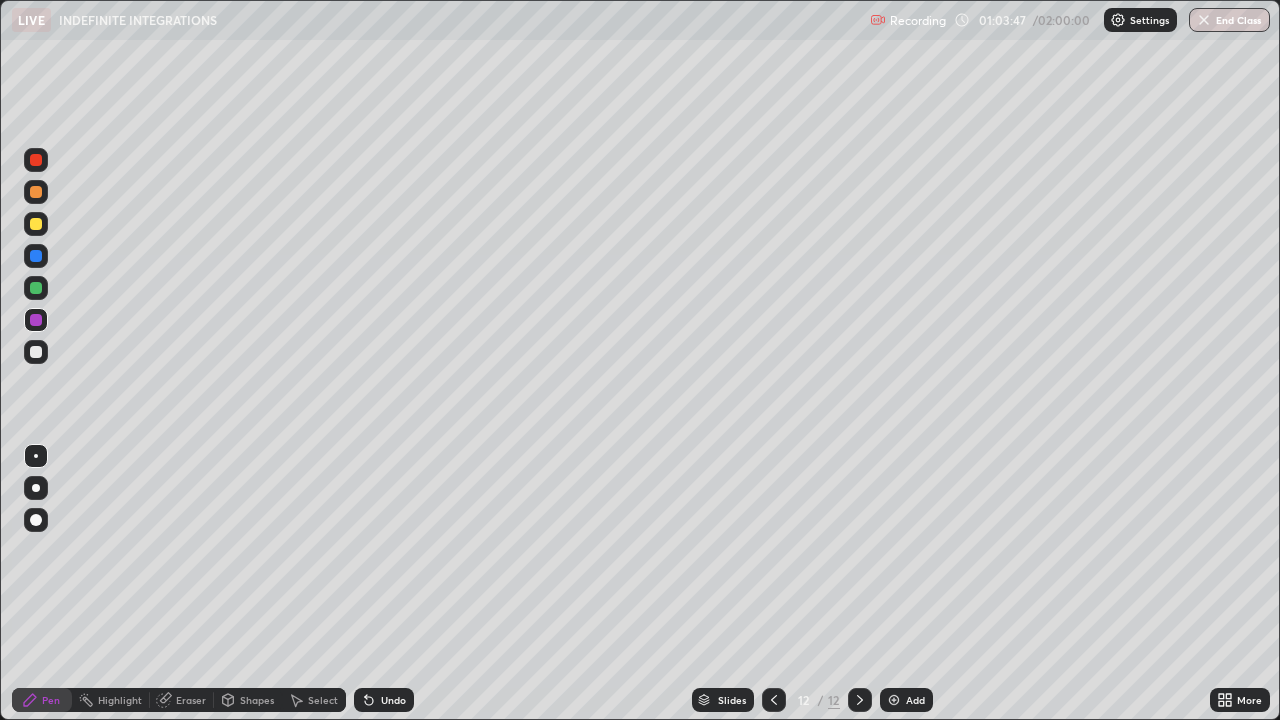 click at bounding box center (36, 224) 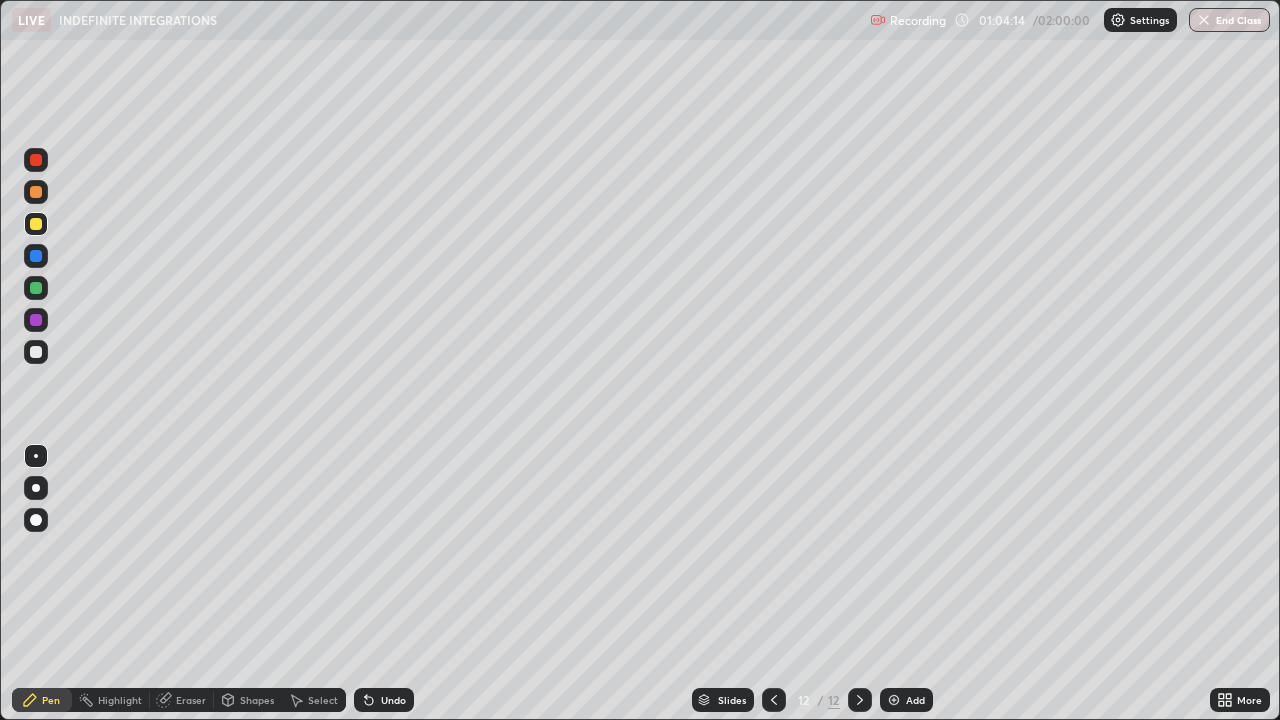 click at bounding box center (36, 320) 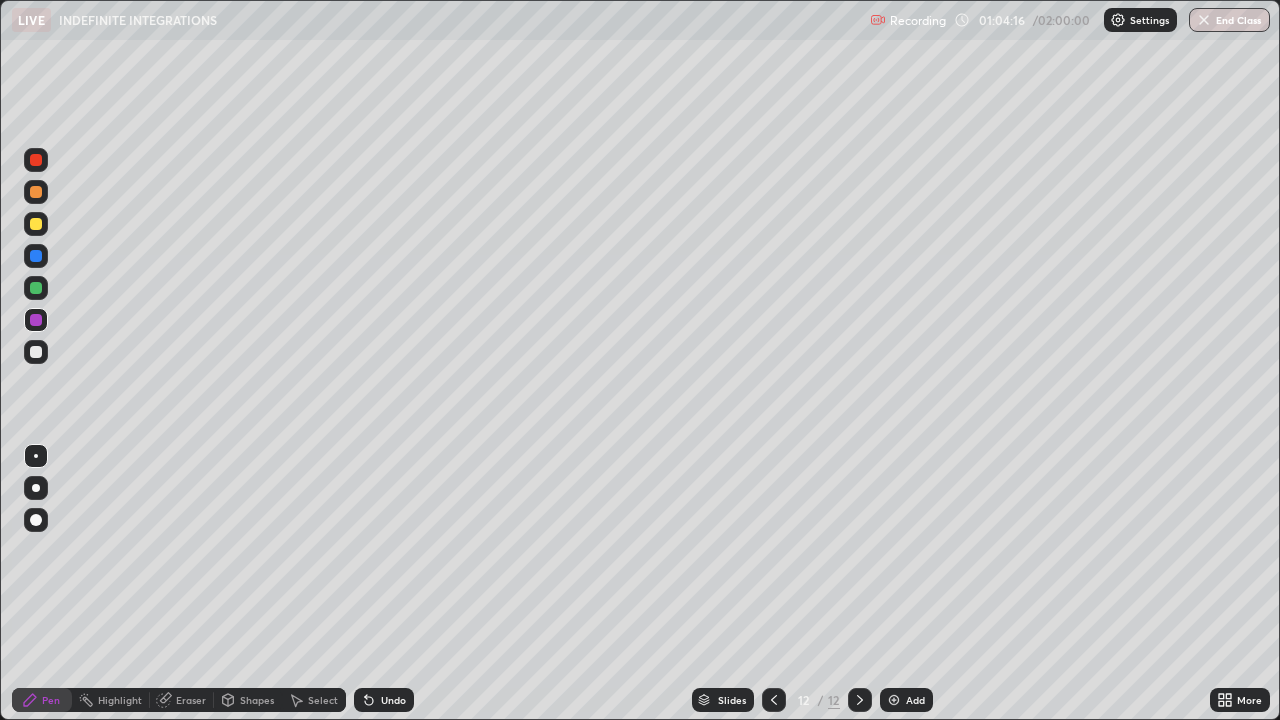 click at bounding box center (36, 288) 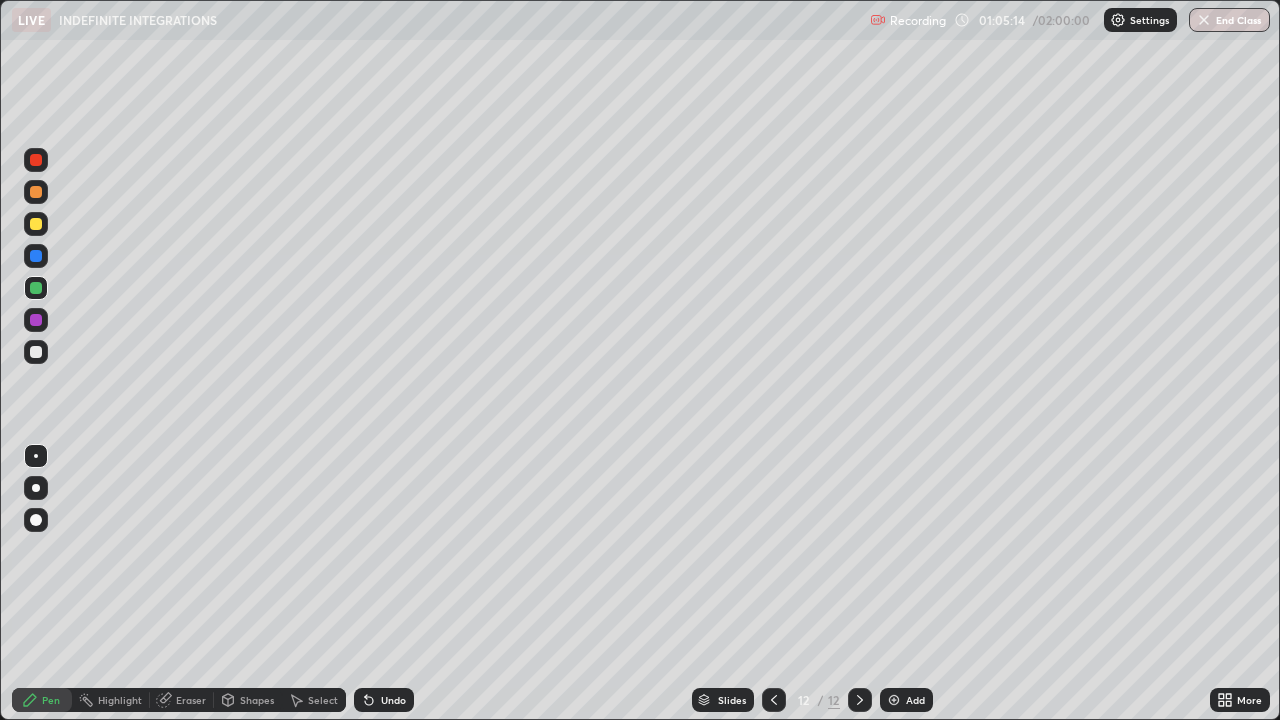 click at bounding box center (36, 224) 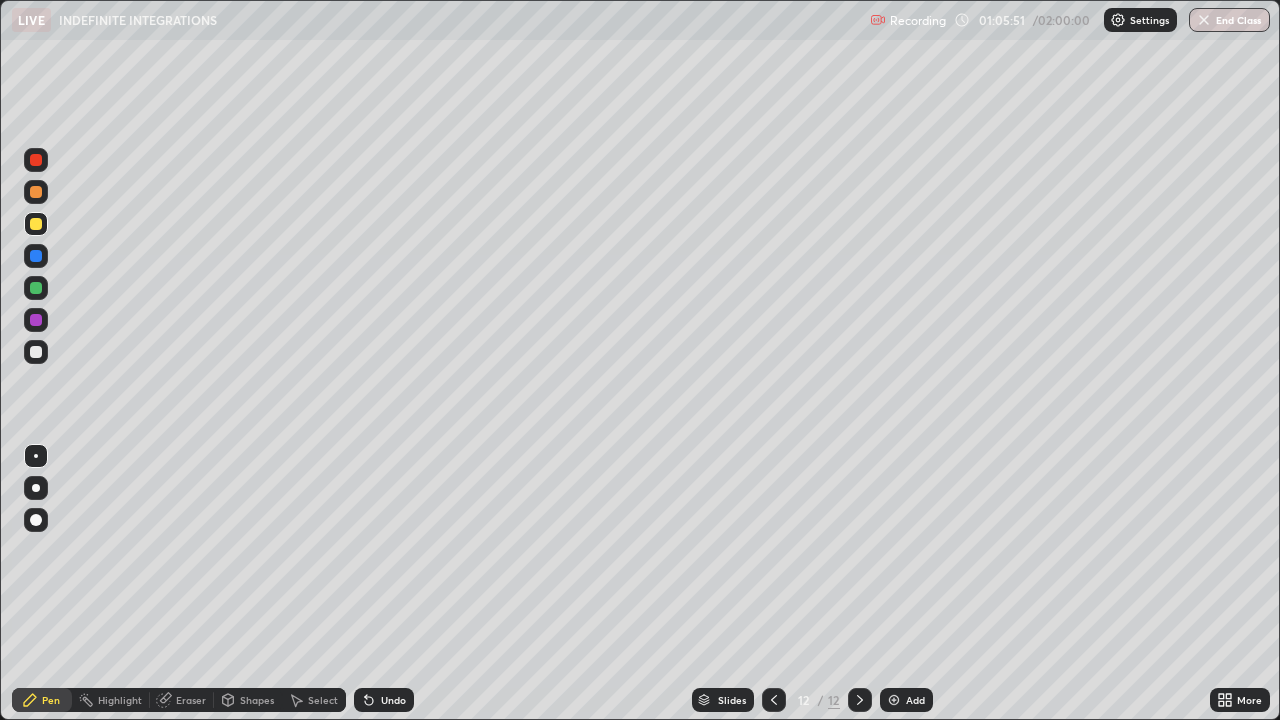 click at bounding box center [36, 288] 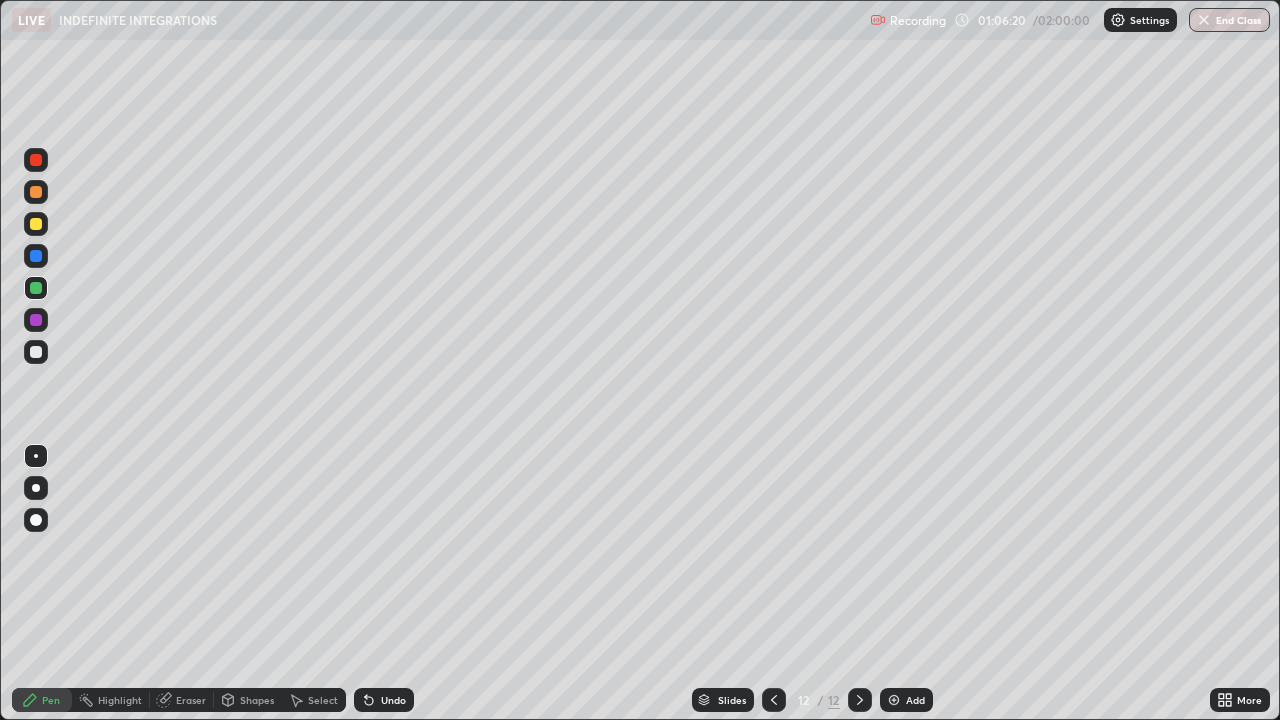 click at bounding box center (36, 320) 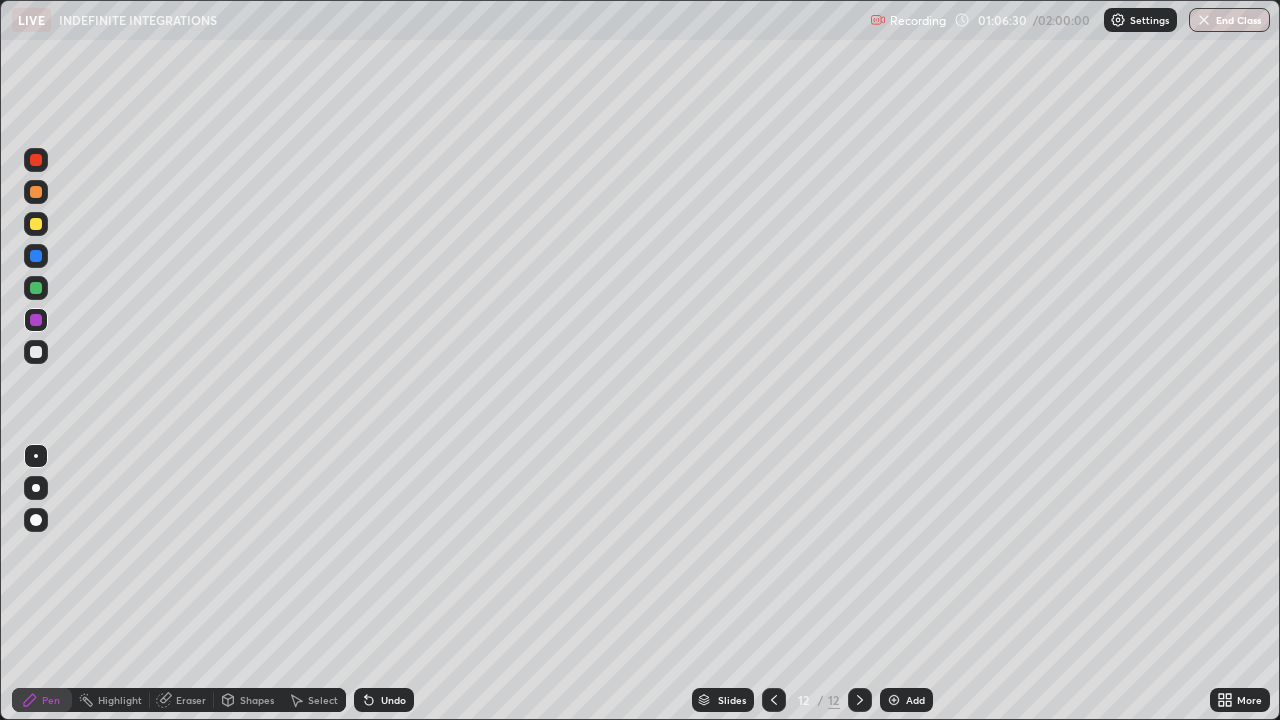click on "Eraser" at bounding box center (191, 700) 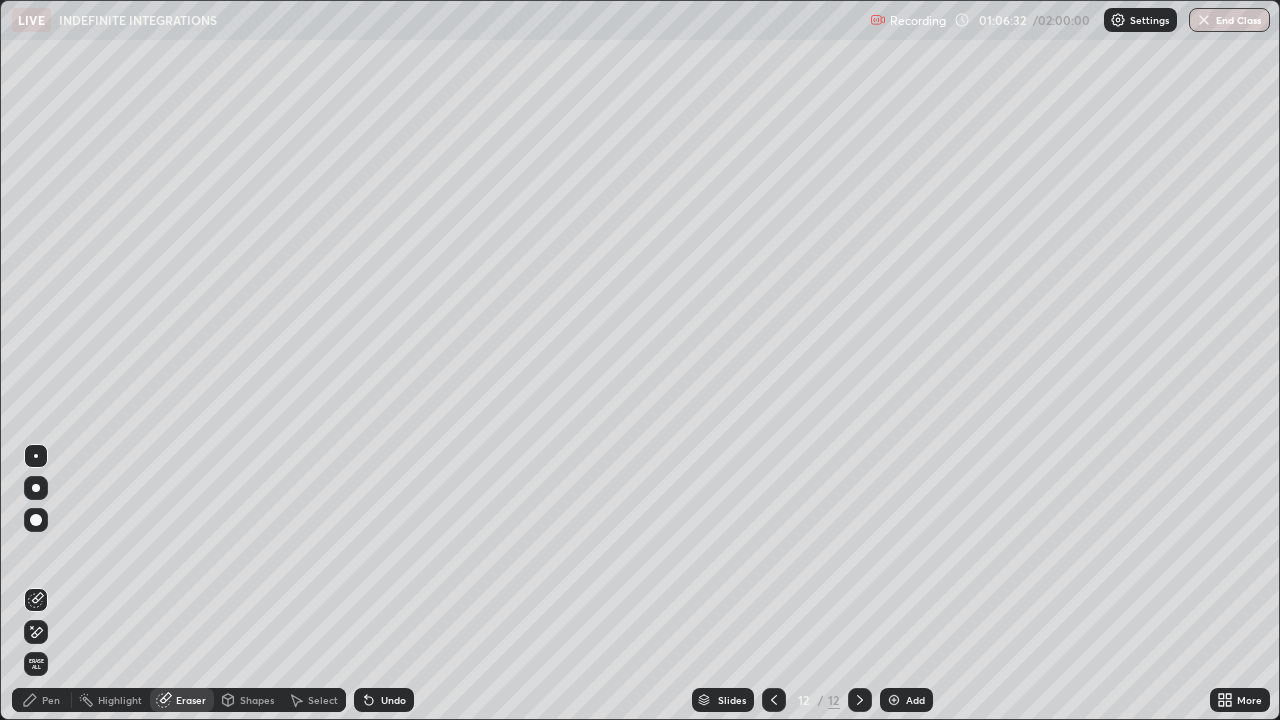 click on "Pen" at bounding box center (51, 700) 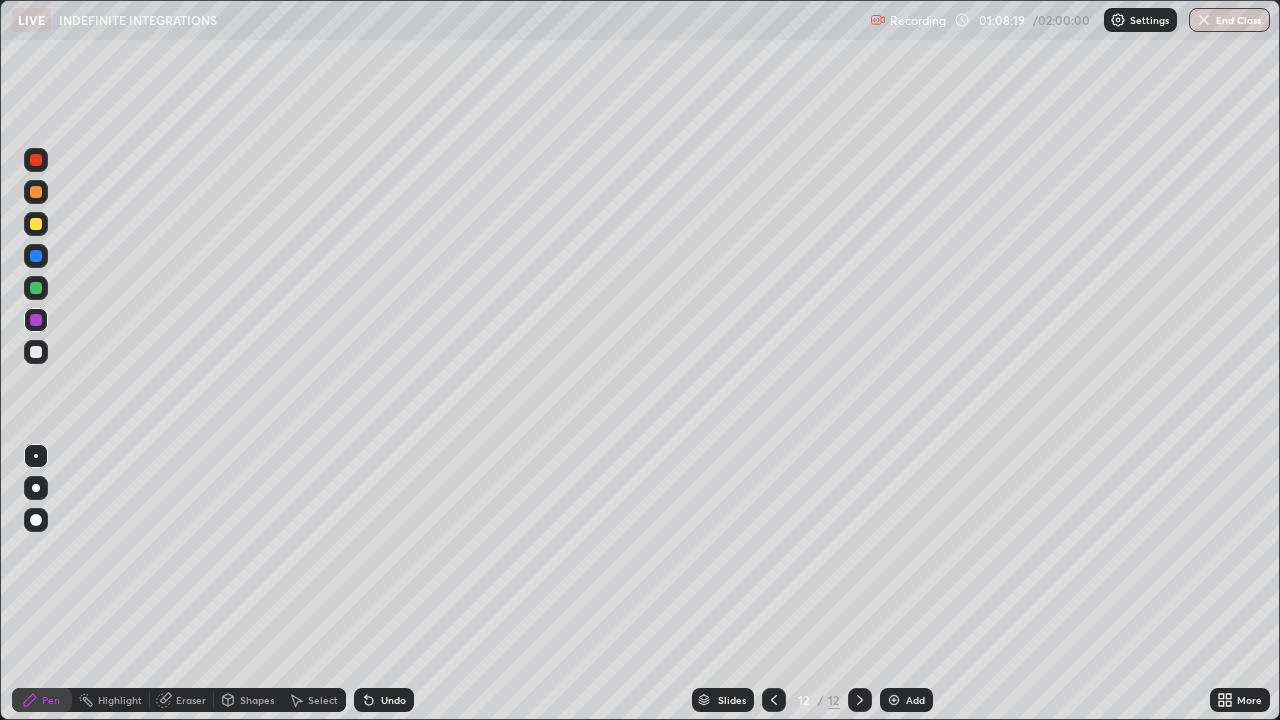 click at bounding box center [36, 256] 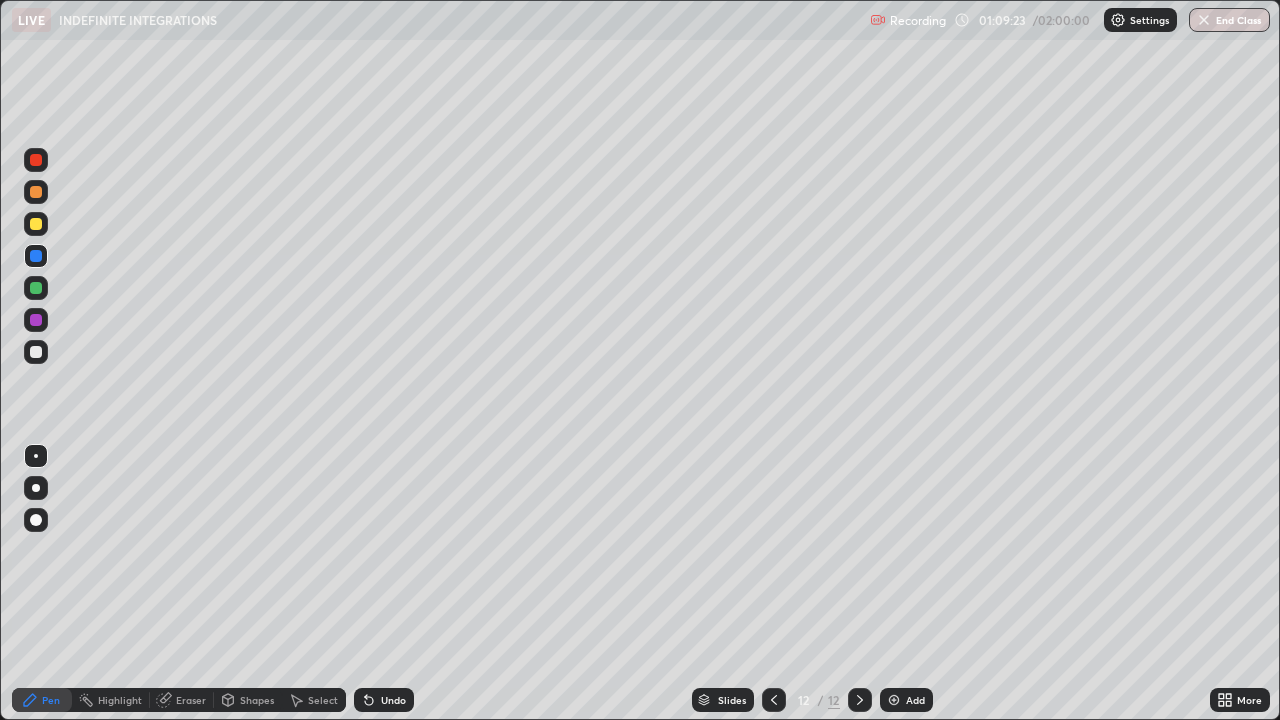 click at bounding box center [36, 224] 